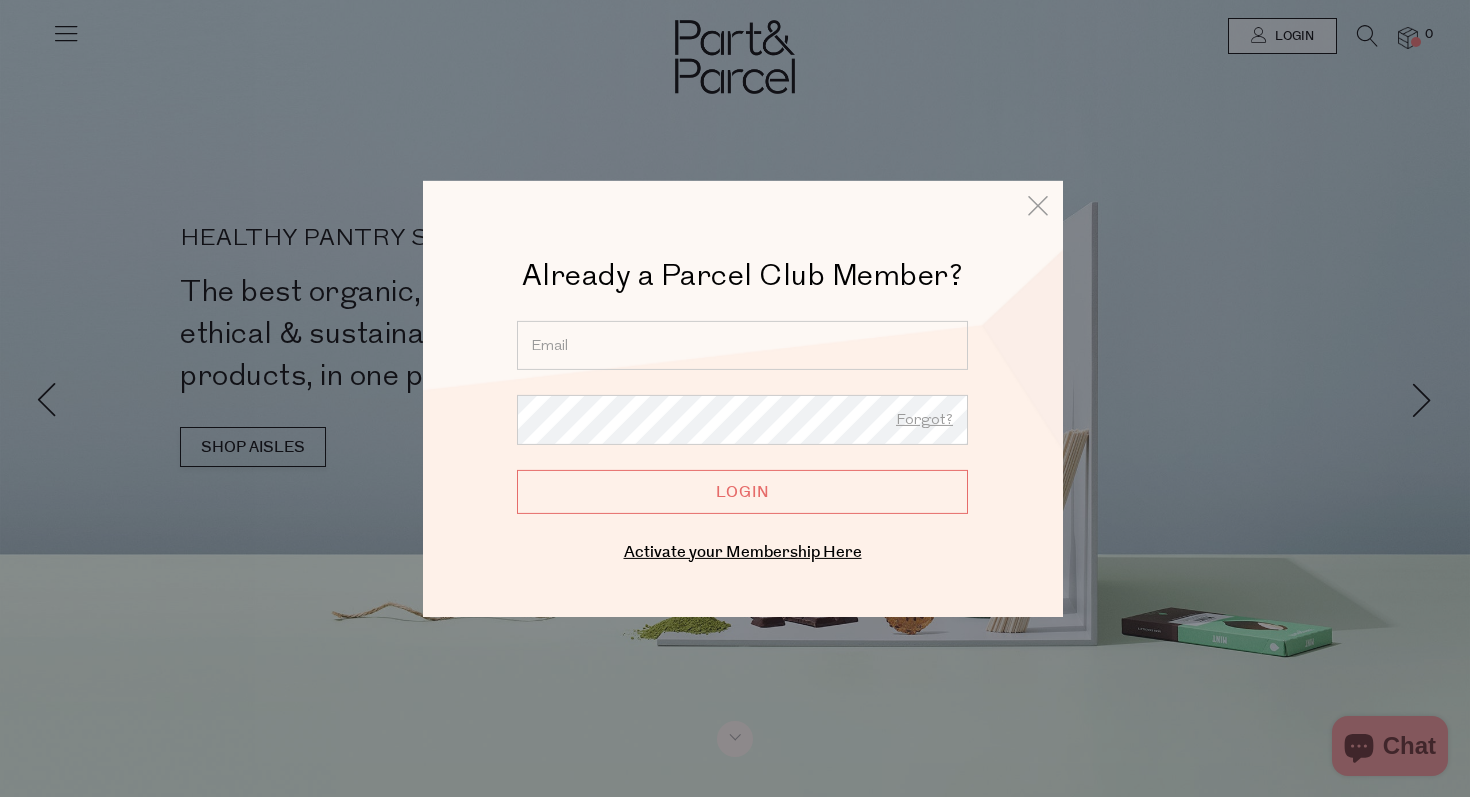 scroll, scrollTop: 0, scrollLeft: 0, axis: both 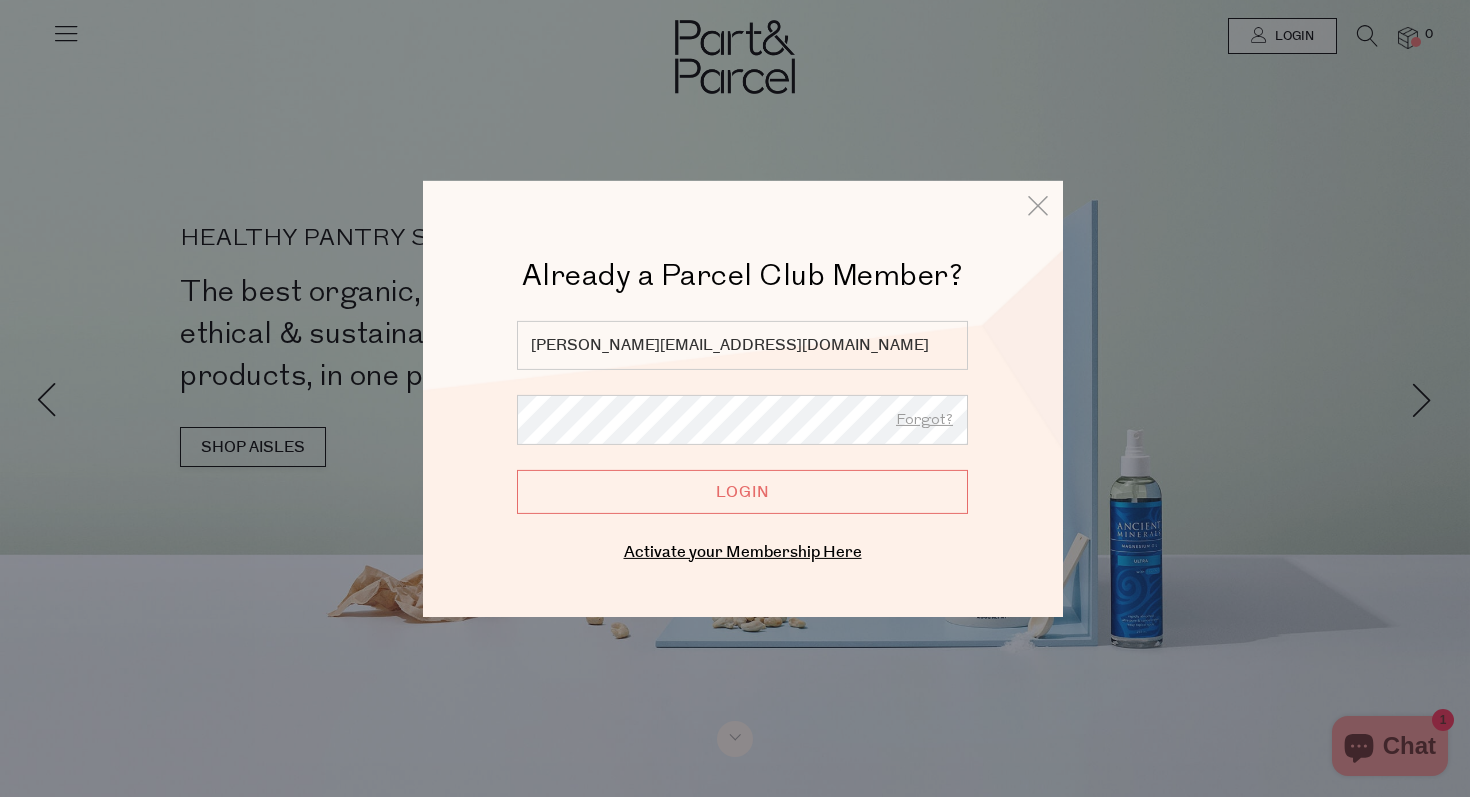 click on "Login" at bounding box center [742, 491] 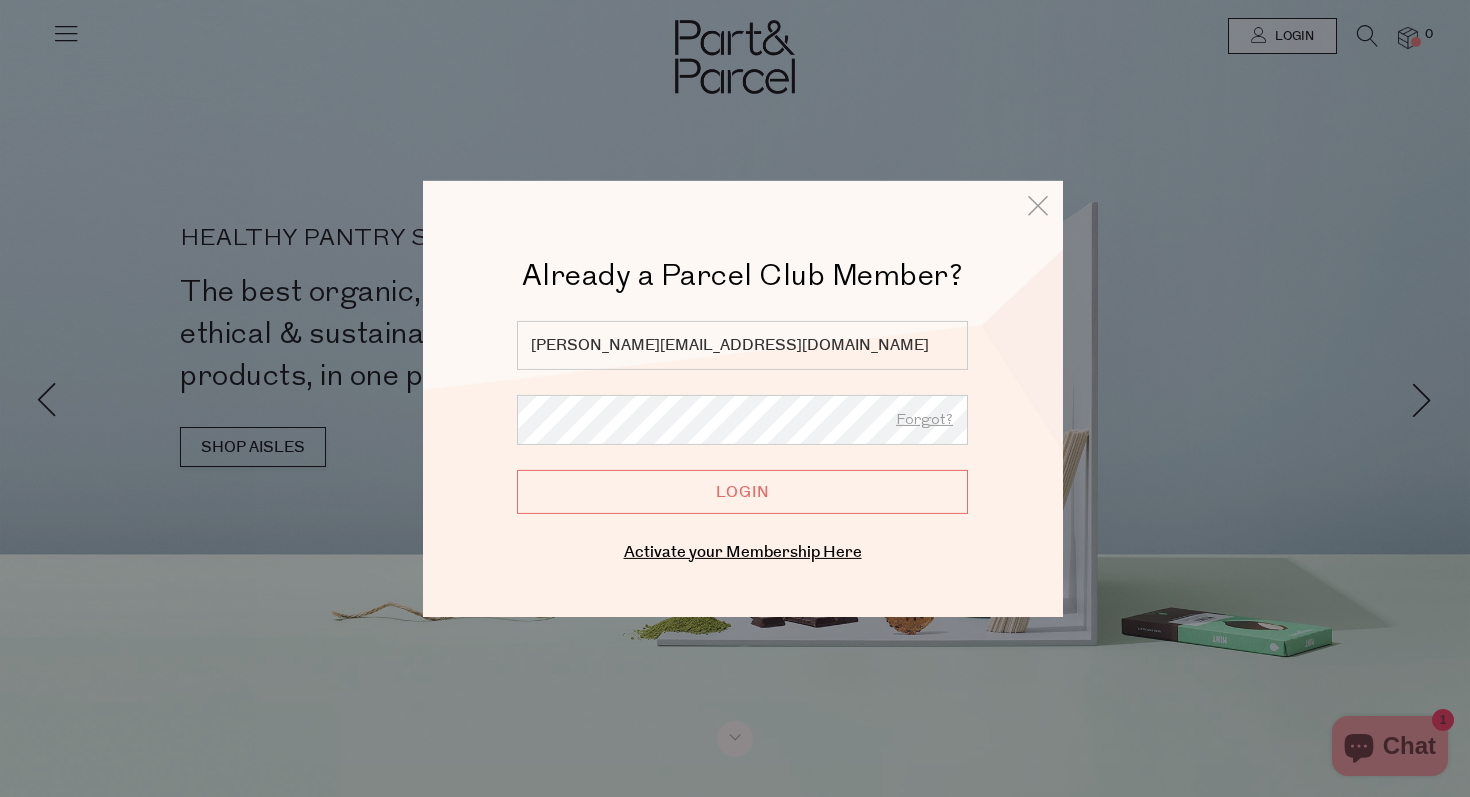 click on "Login" at bounding box center (742, 491) 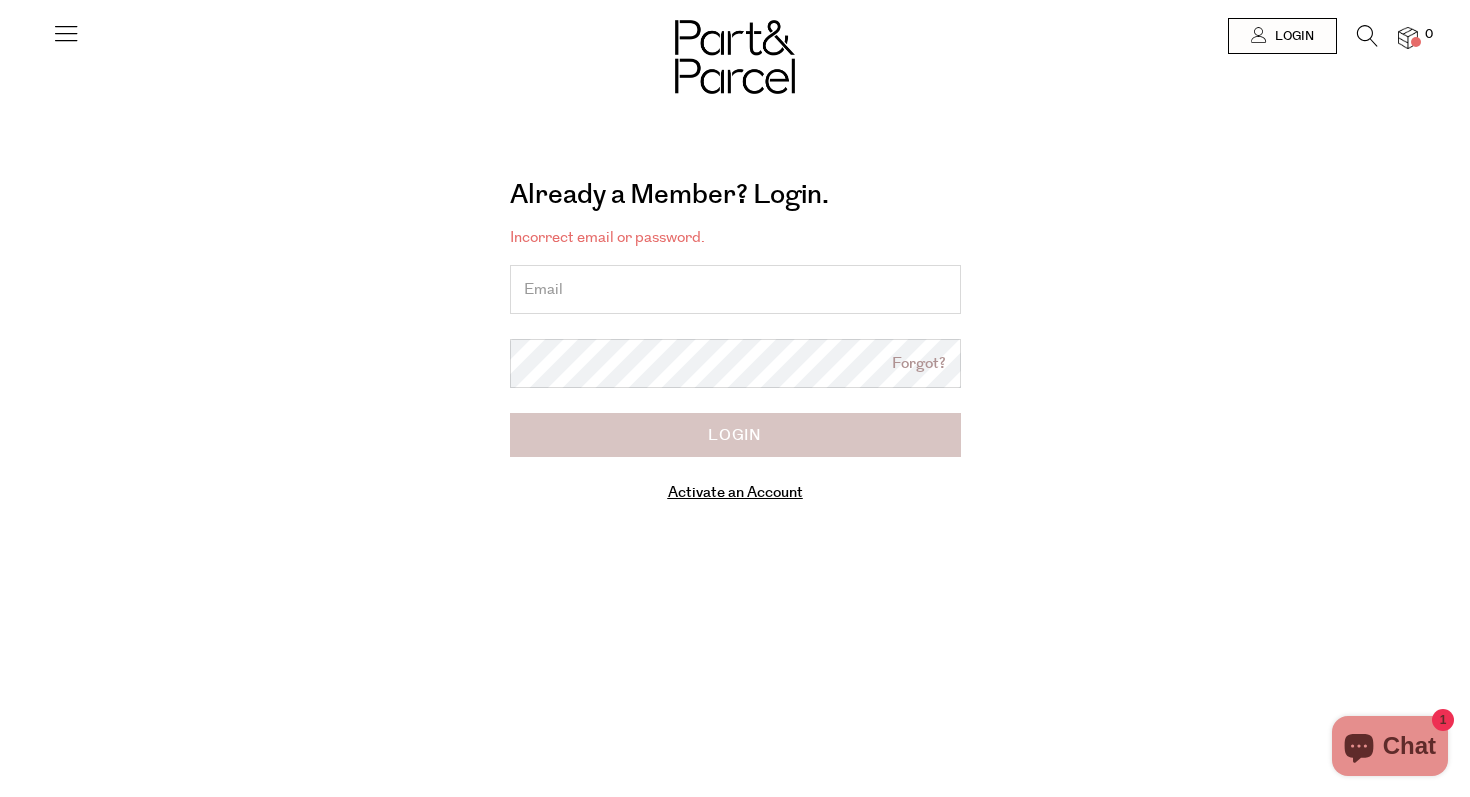 scroll, scrollTop: 0, scrollLeft: 0, axis: both 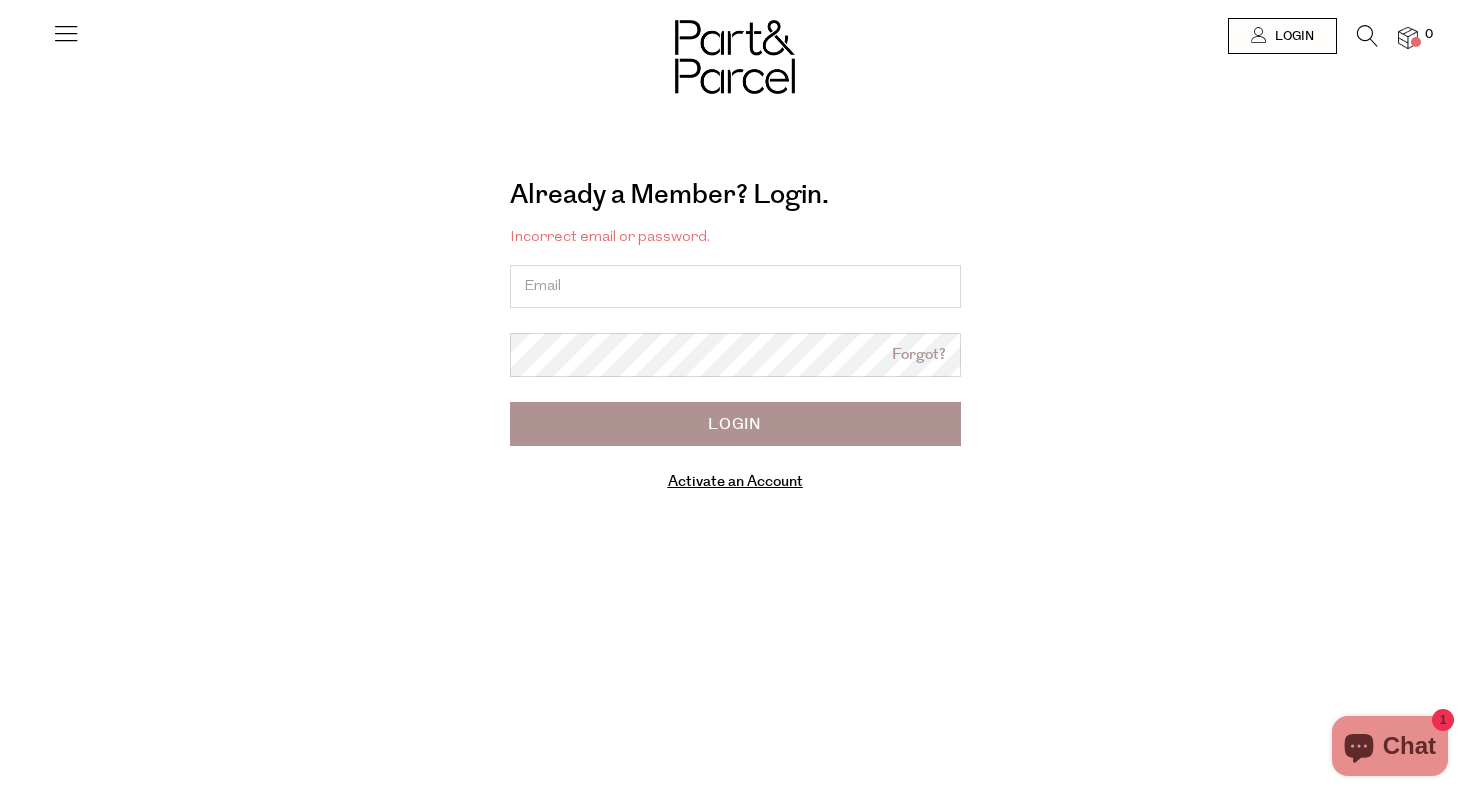 click at bounding box center (735, 286) 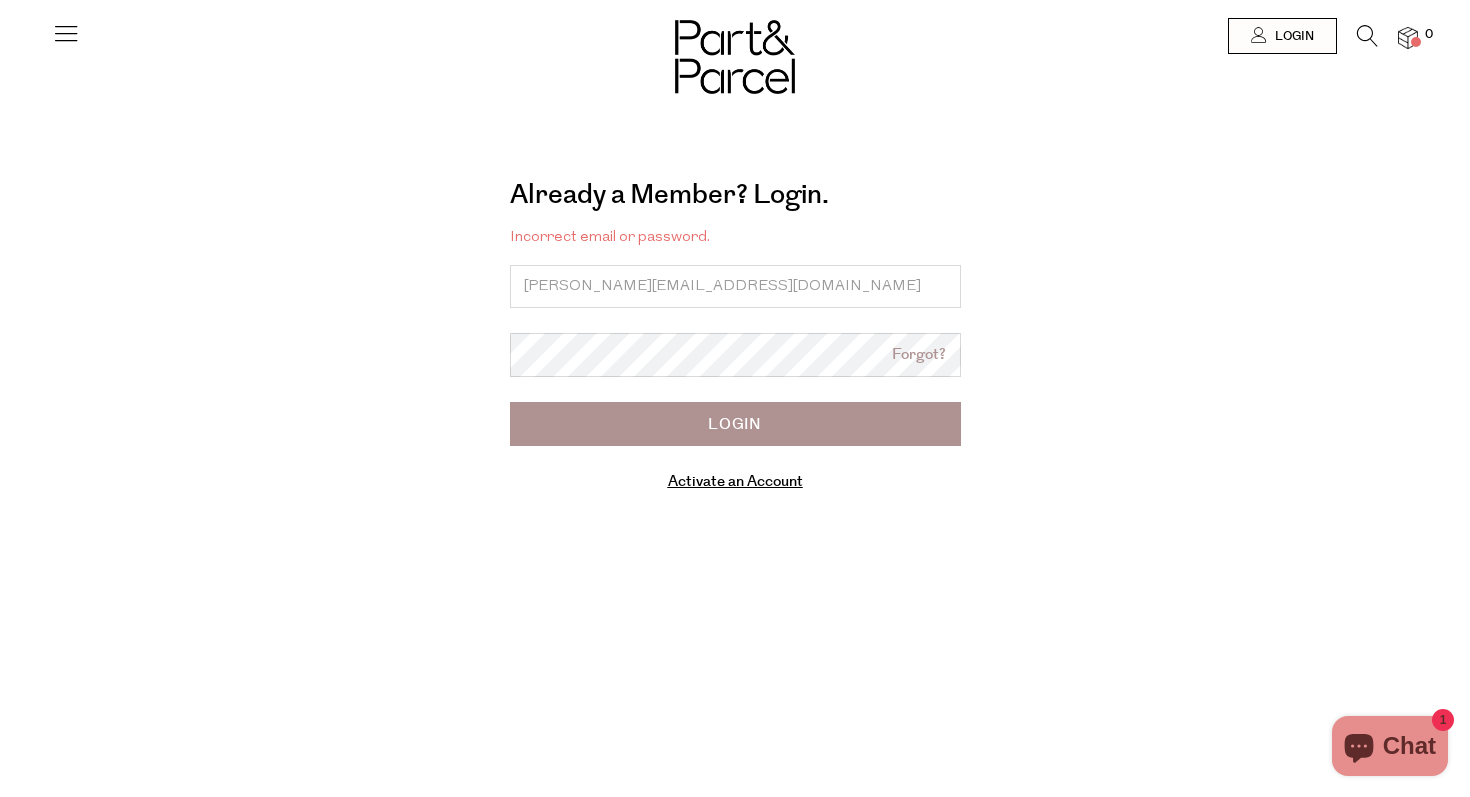 click on "Ready to stock up?
Close
No items in your parcel.
Loading
Join to Save  on this Parcel
$49 Annual Membership
Save Up To  30% Everyday
ADD
21 Day Free Trial Cancel Anytime
Already a Parcel Club Member? Login
Checkout" at bounding box center [735, 581] 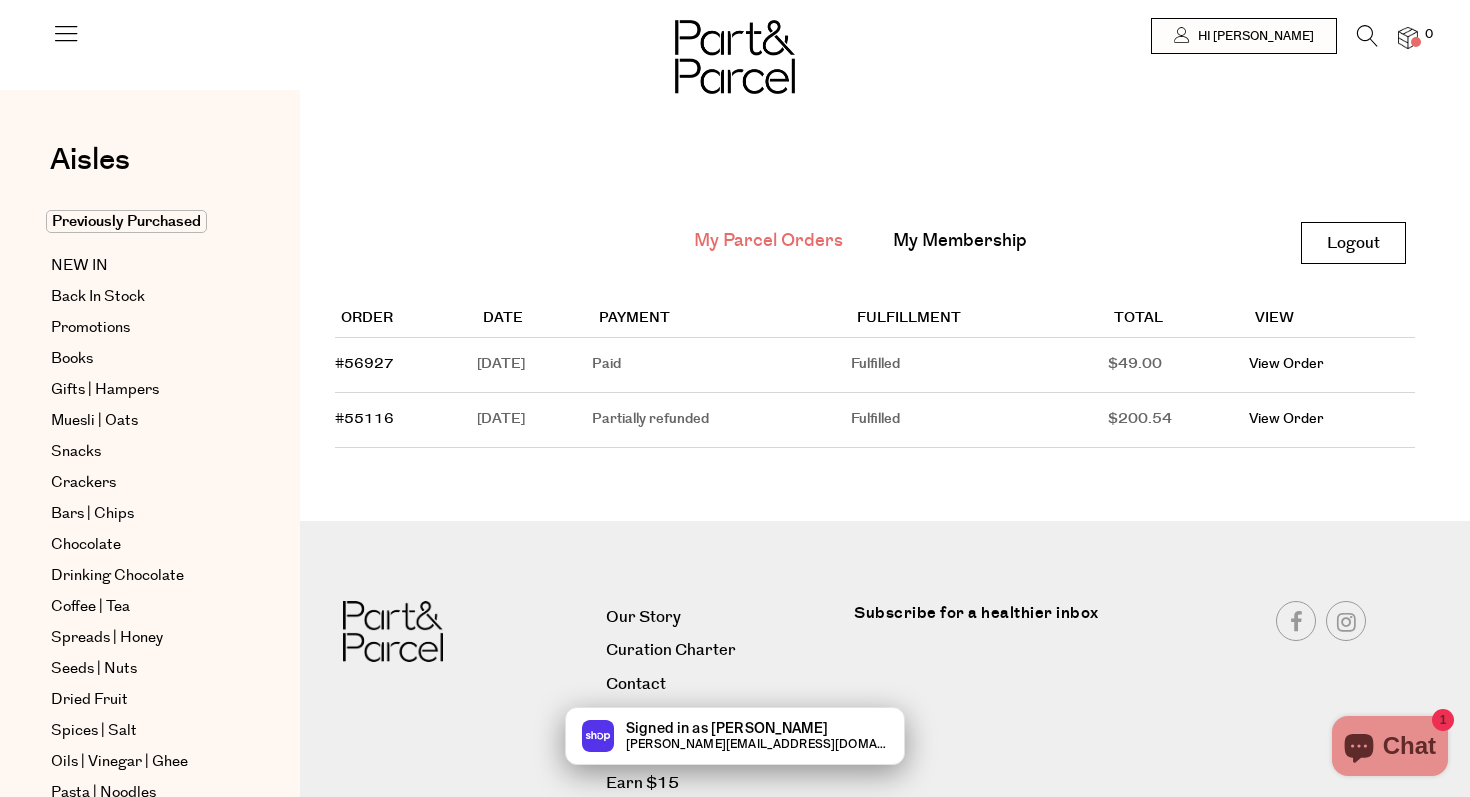scroll, scrollTop: 0, scrollLeft: 0, axis: both 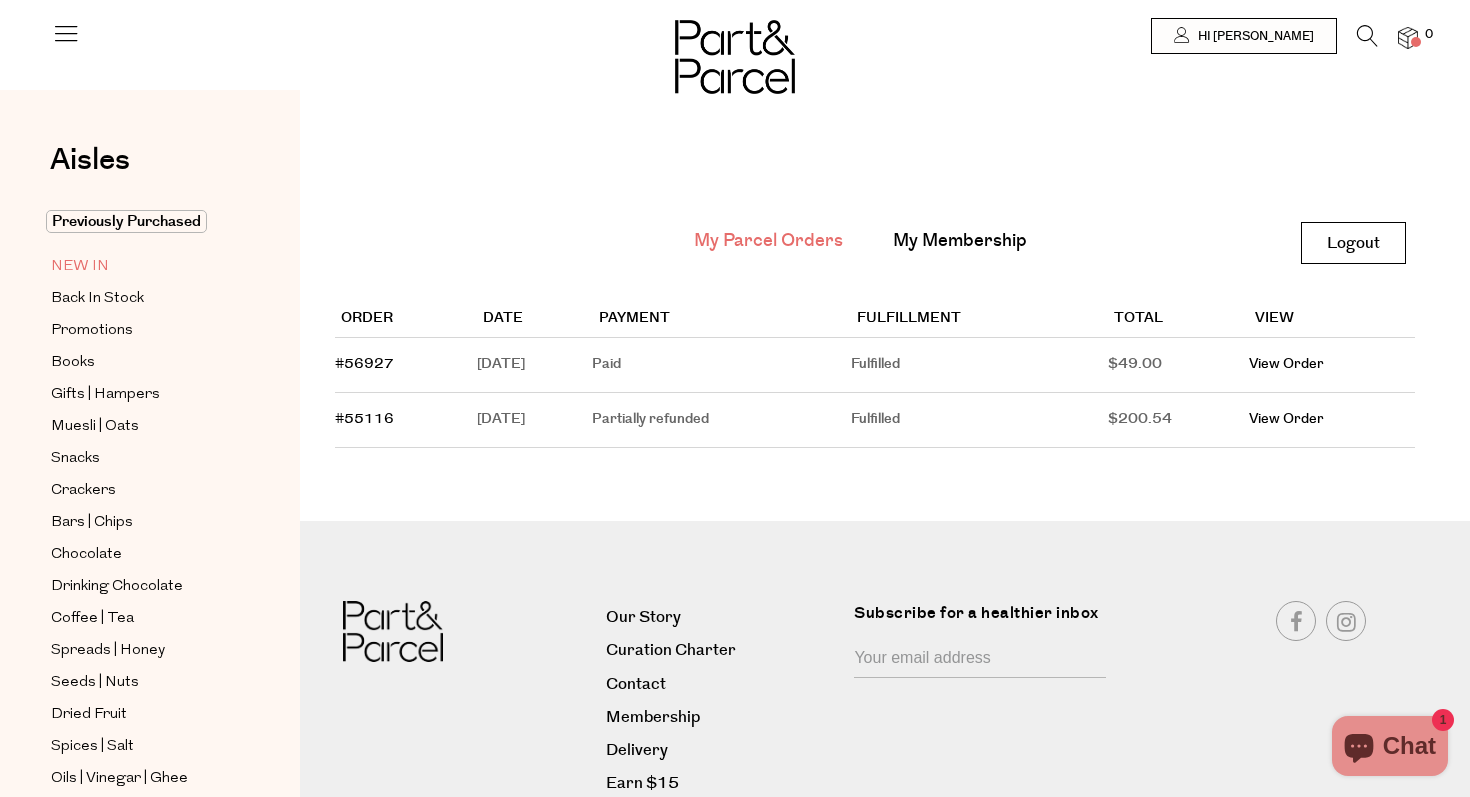 click on "NEW IN" at bounding box center [80, 267] 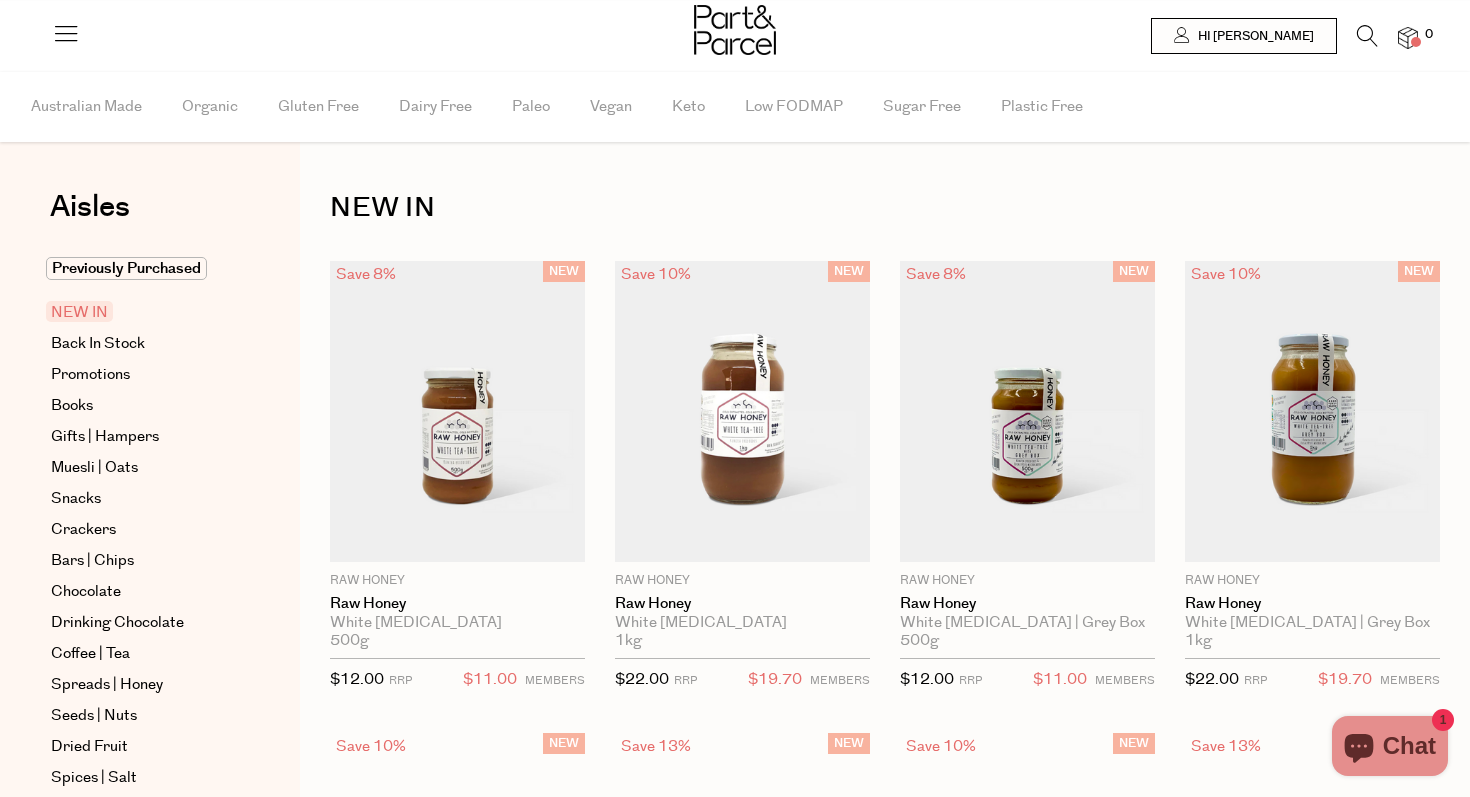 scroll, scrollTop: 0, scrollLeft: 0, axis: both 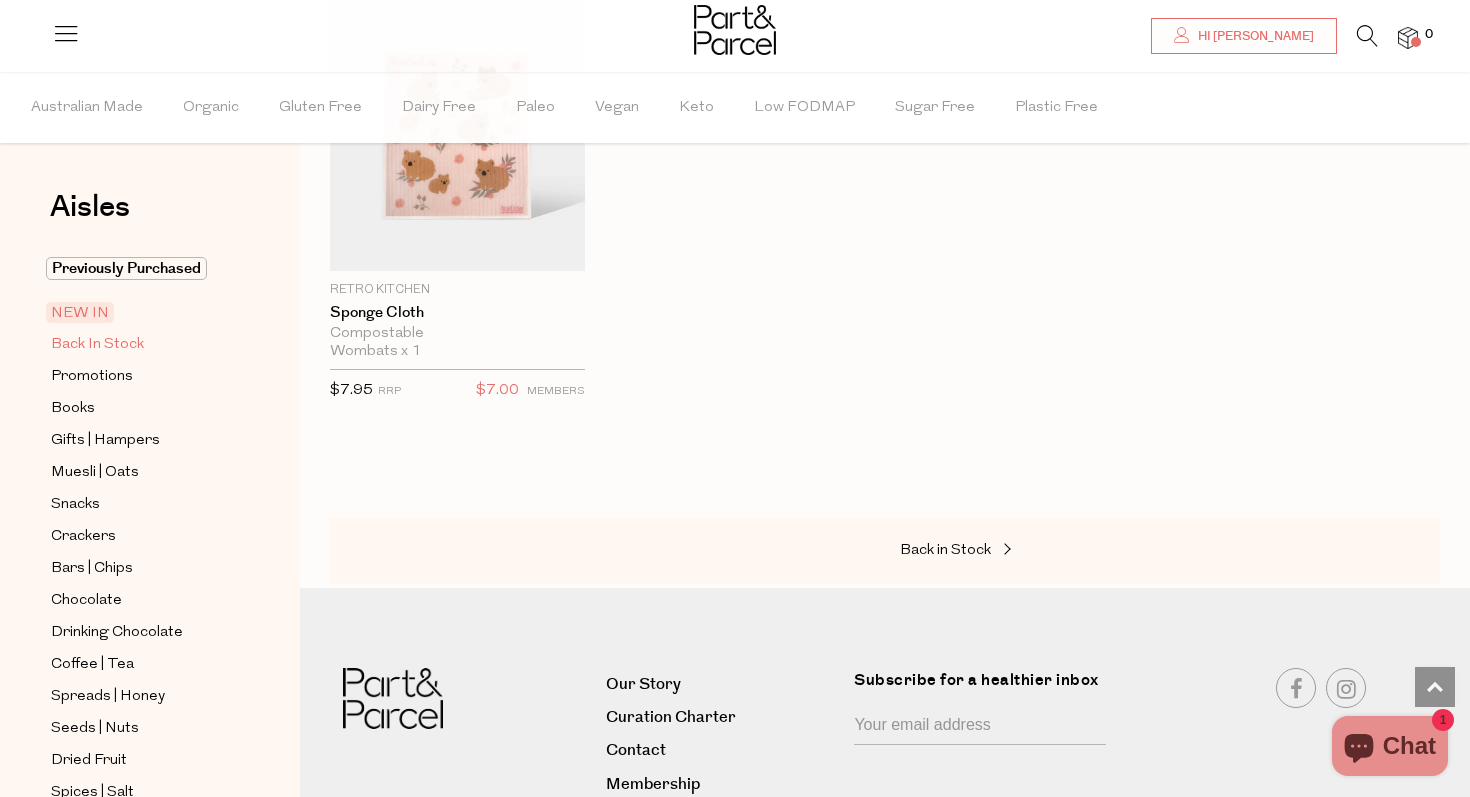 click on "Back In Stock" at bounding box center (97, 345) 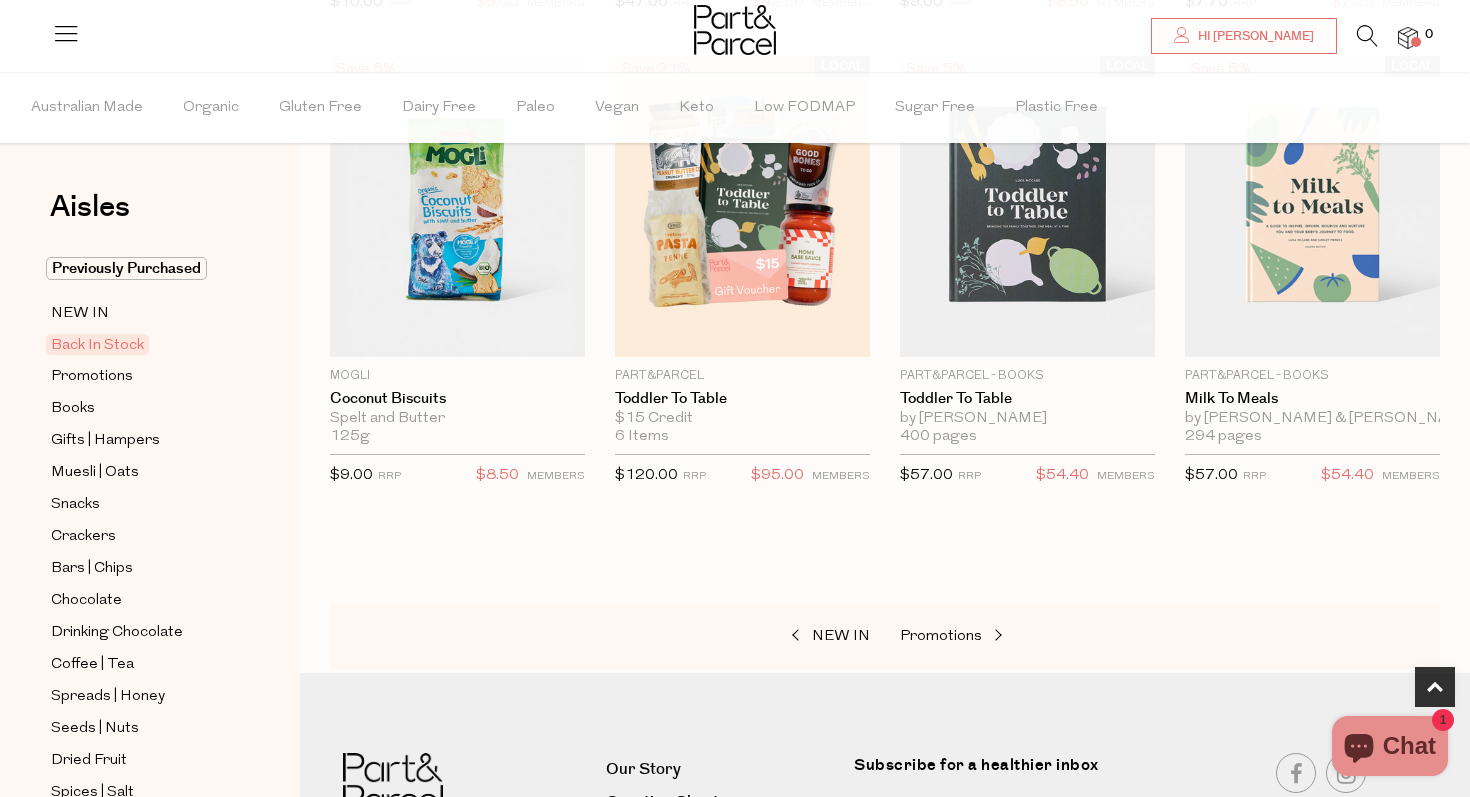 scroll, scrollTop: 1153, scrollLeft: 0, axis: vertical 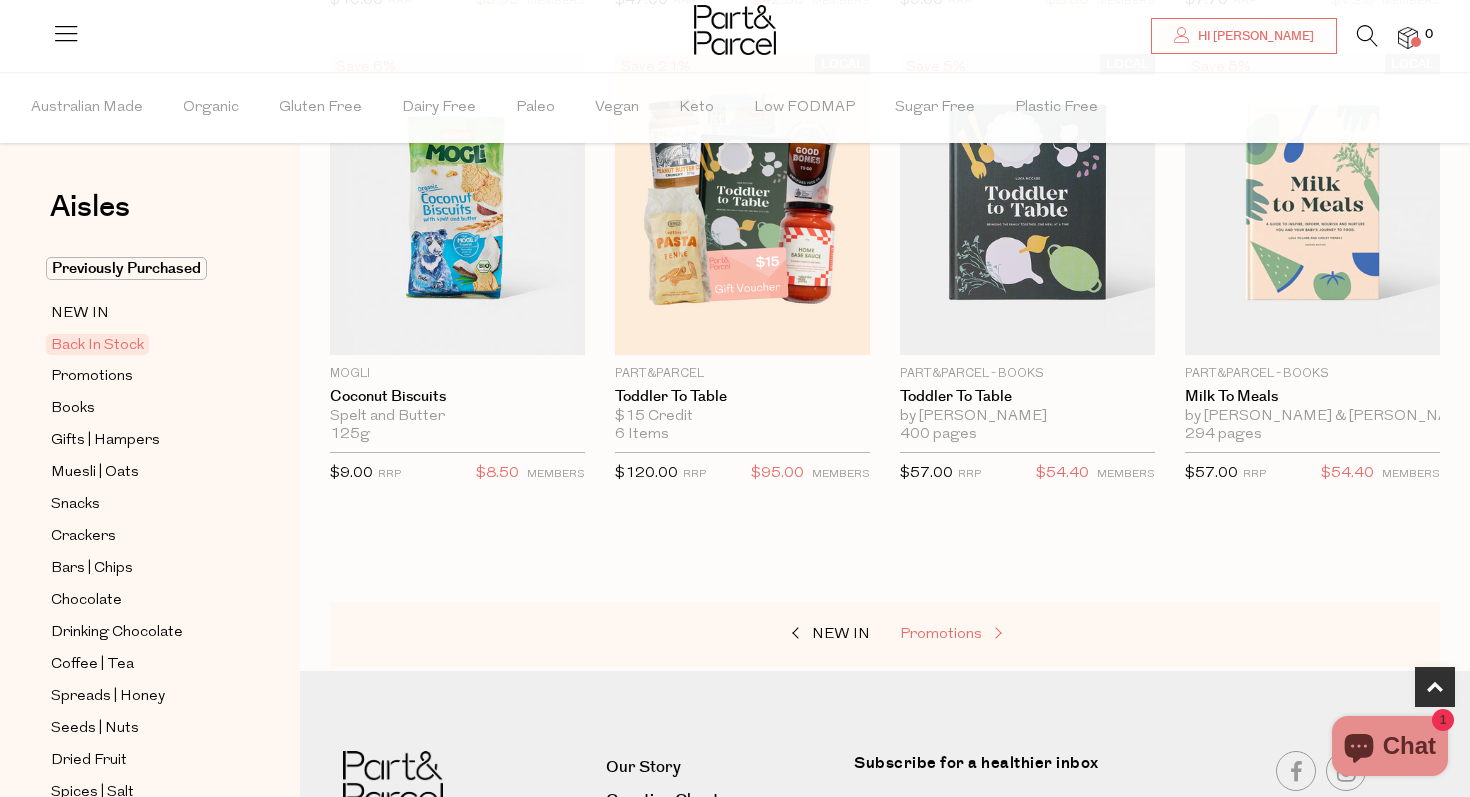 click on "Promotions" at bounding box center [1000, 635] 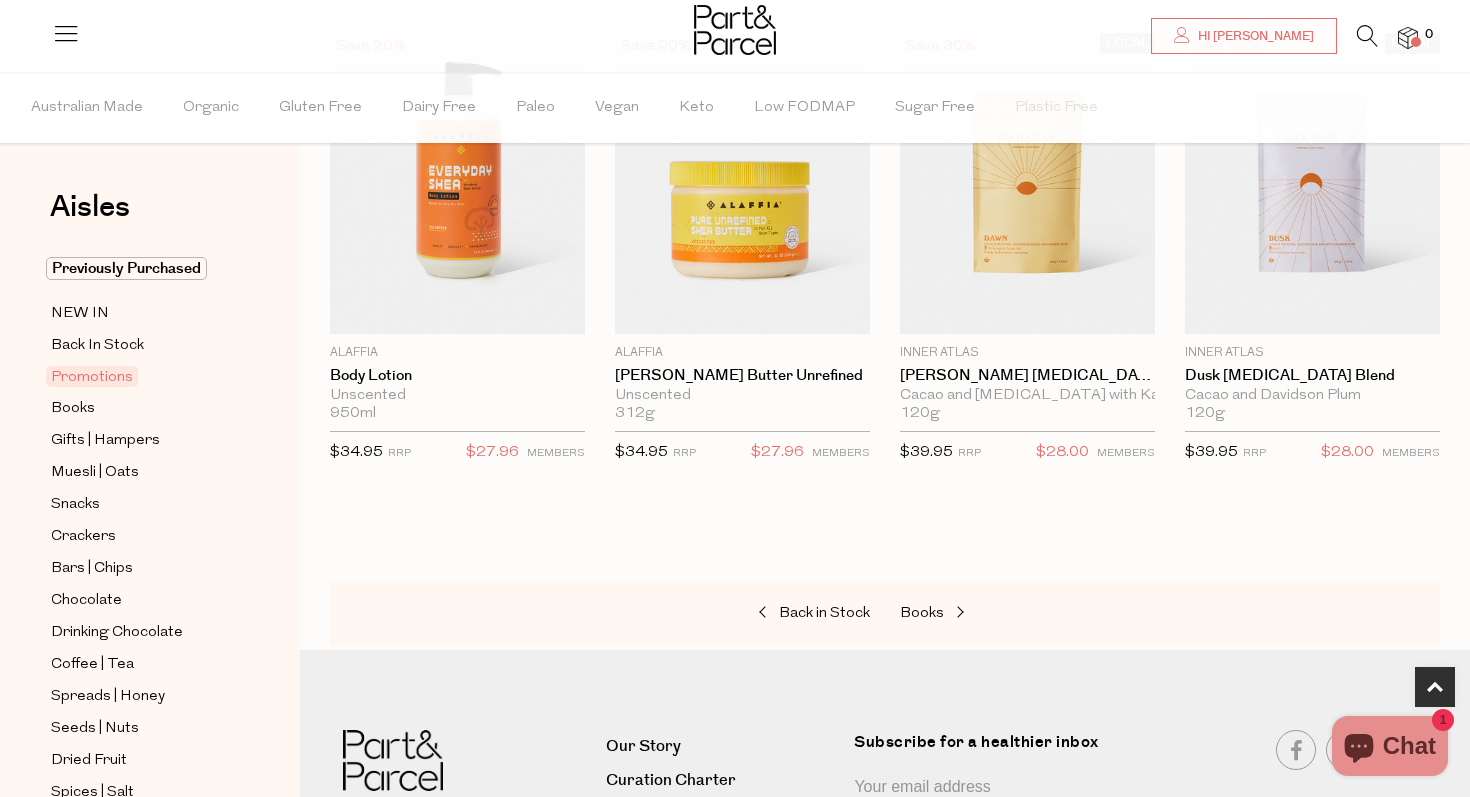 scroll, scrollTop: 705, scrollLeft: 0, axis: vertical 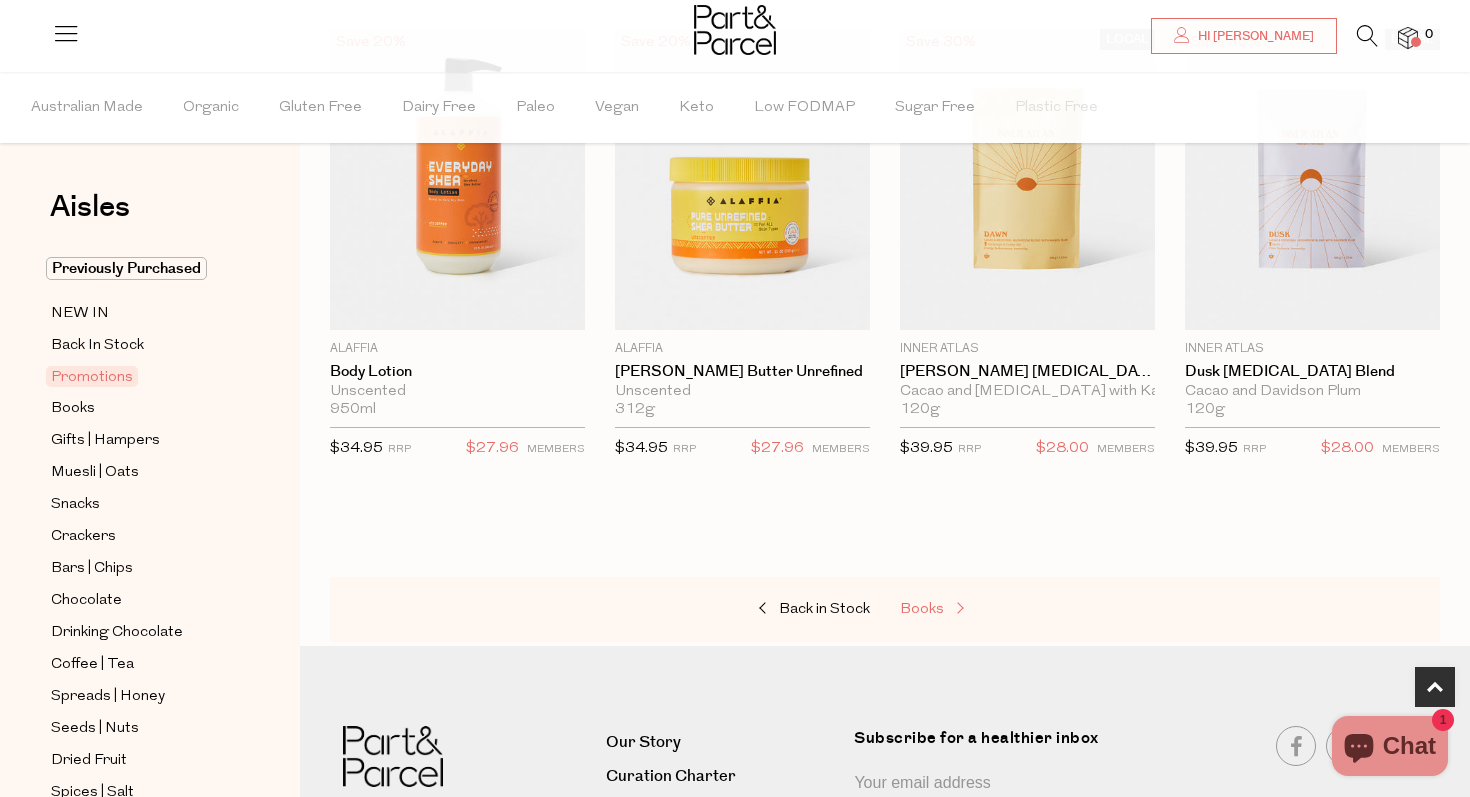 click on "Books" at bounding box center (1000, 610) 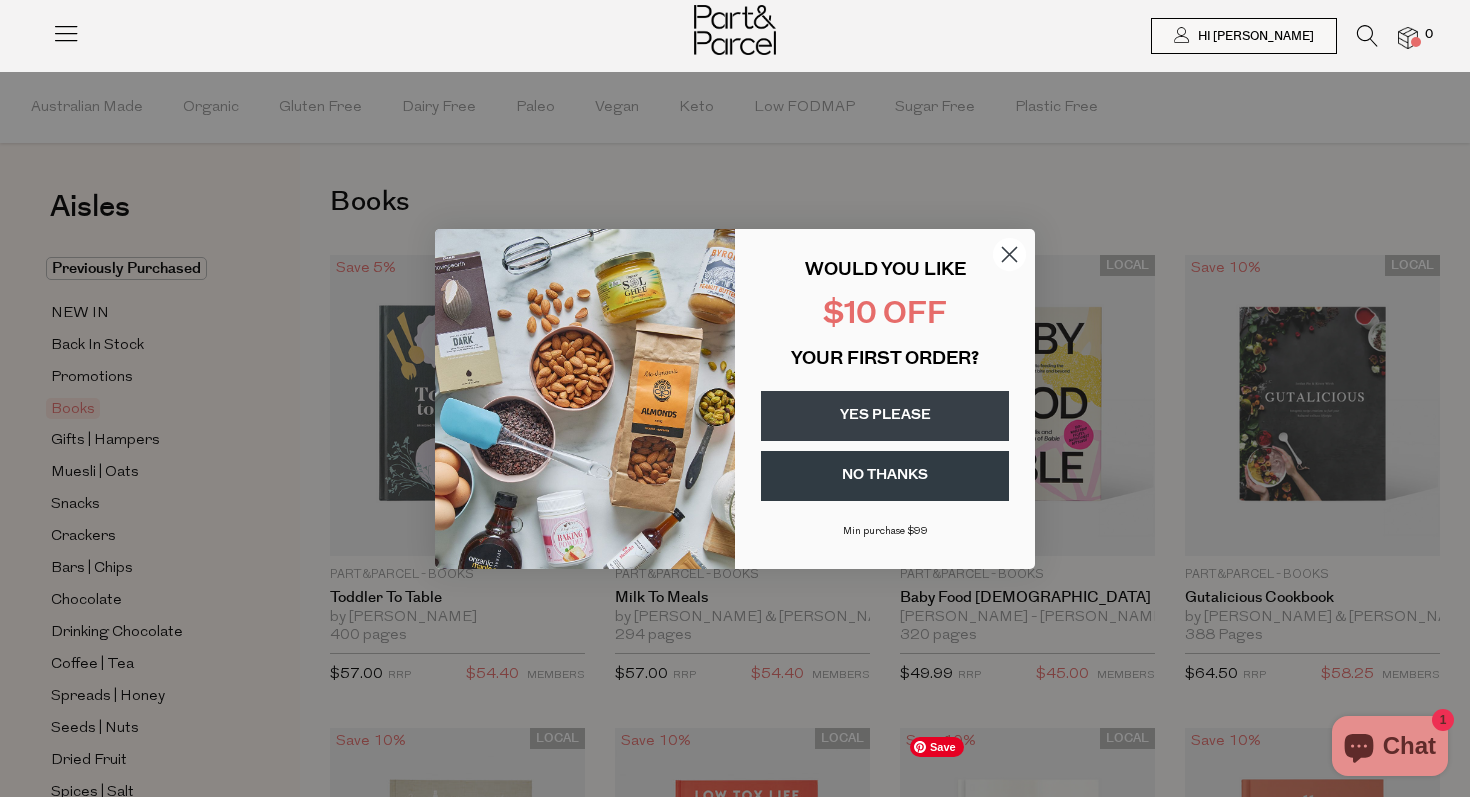 scroll, scrollTop: 0, scrollLeft: 0, axis: both 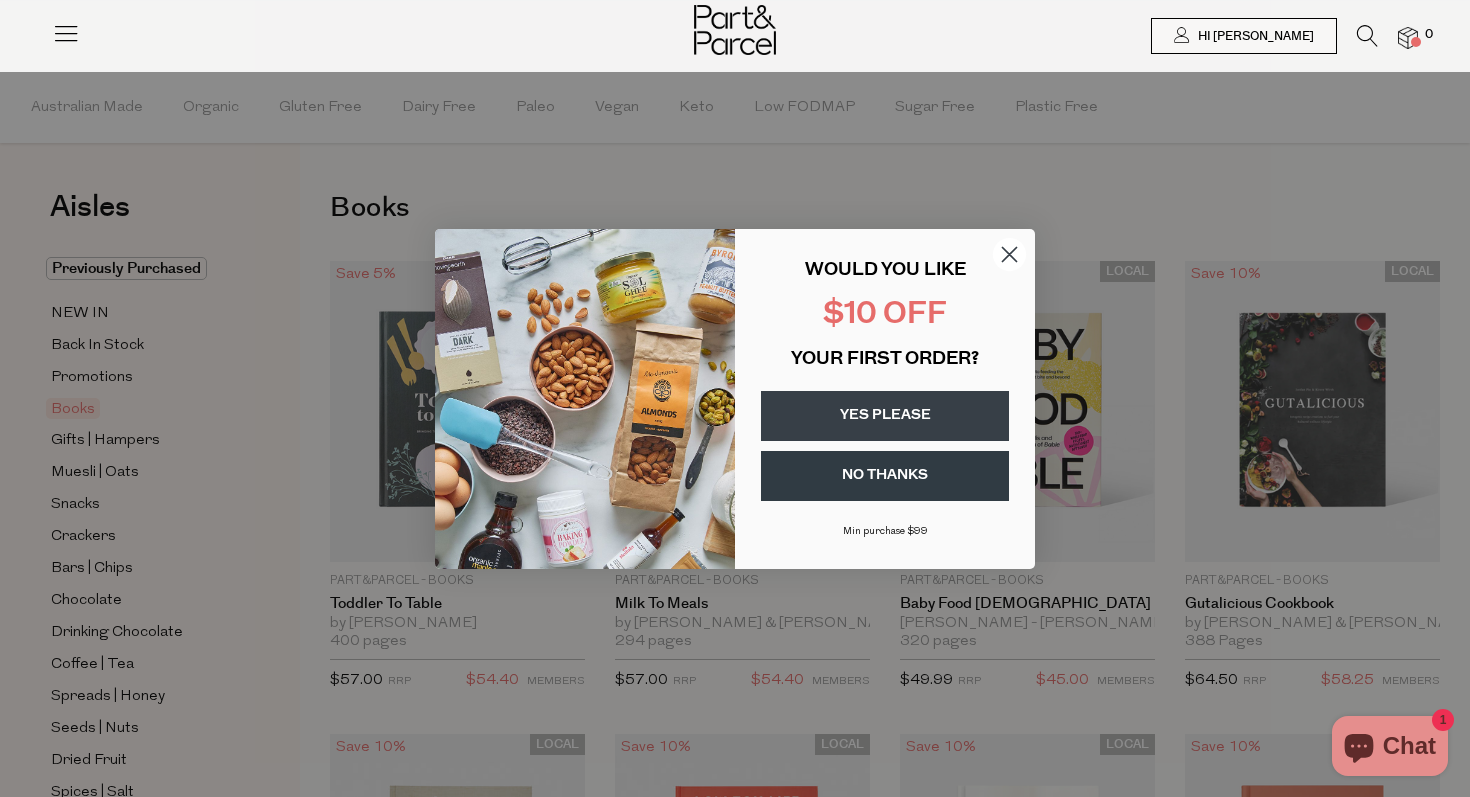 click 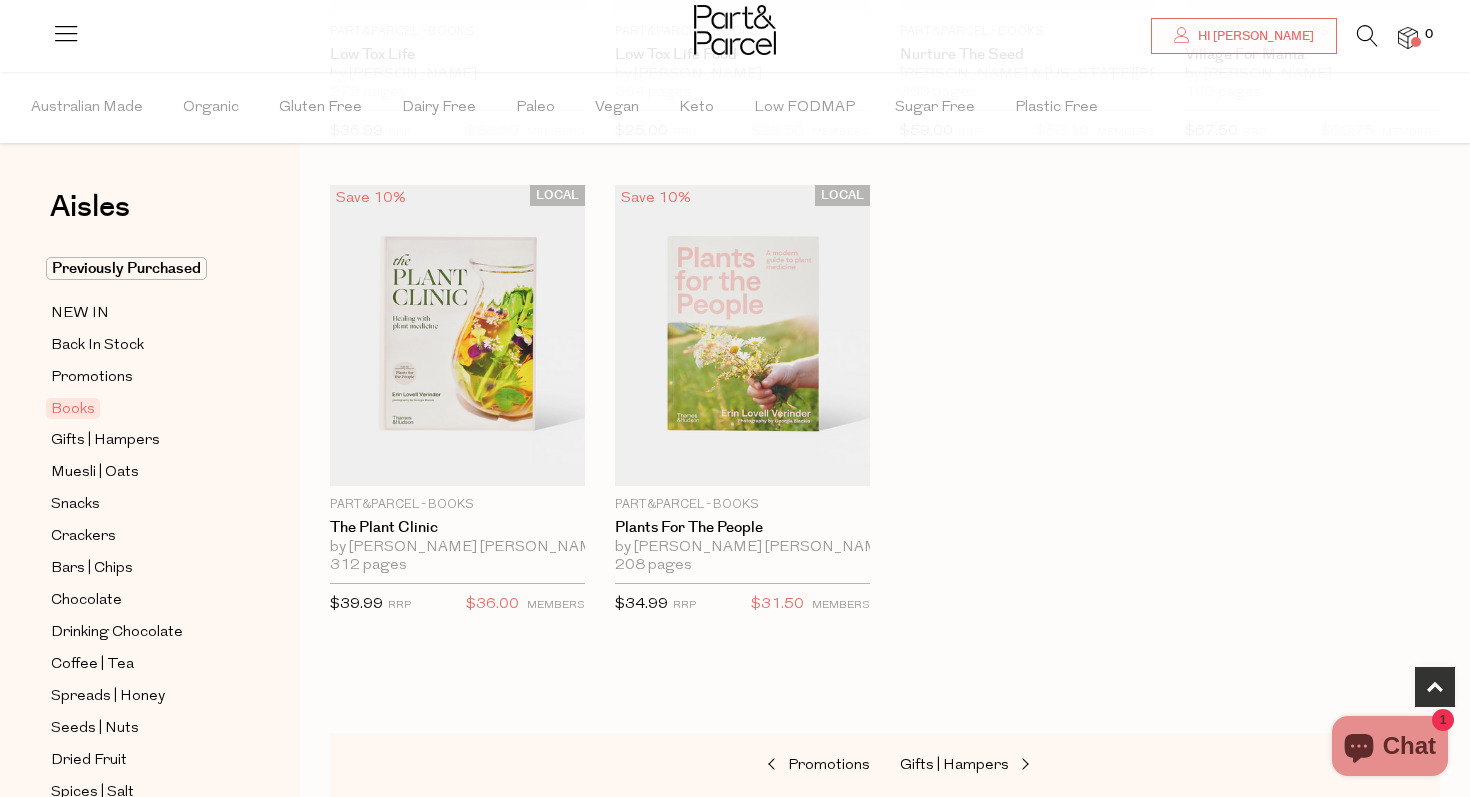 scroll, scrollTop: 1027, scrollLeft: 0, axis: vertical 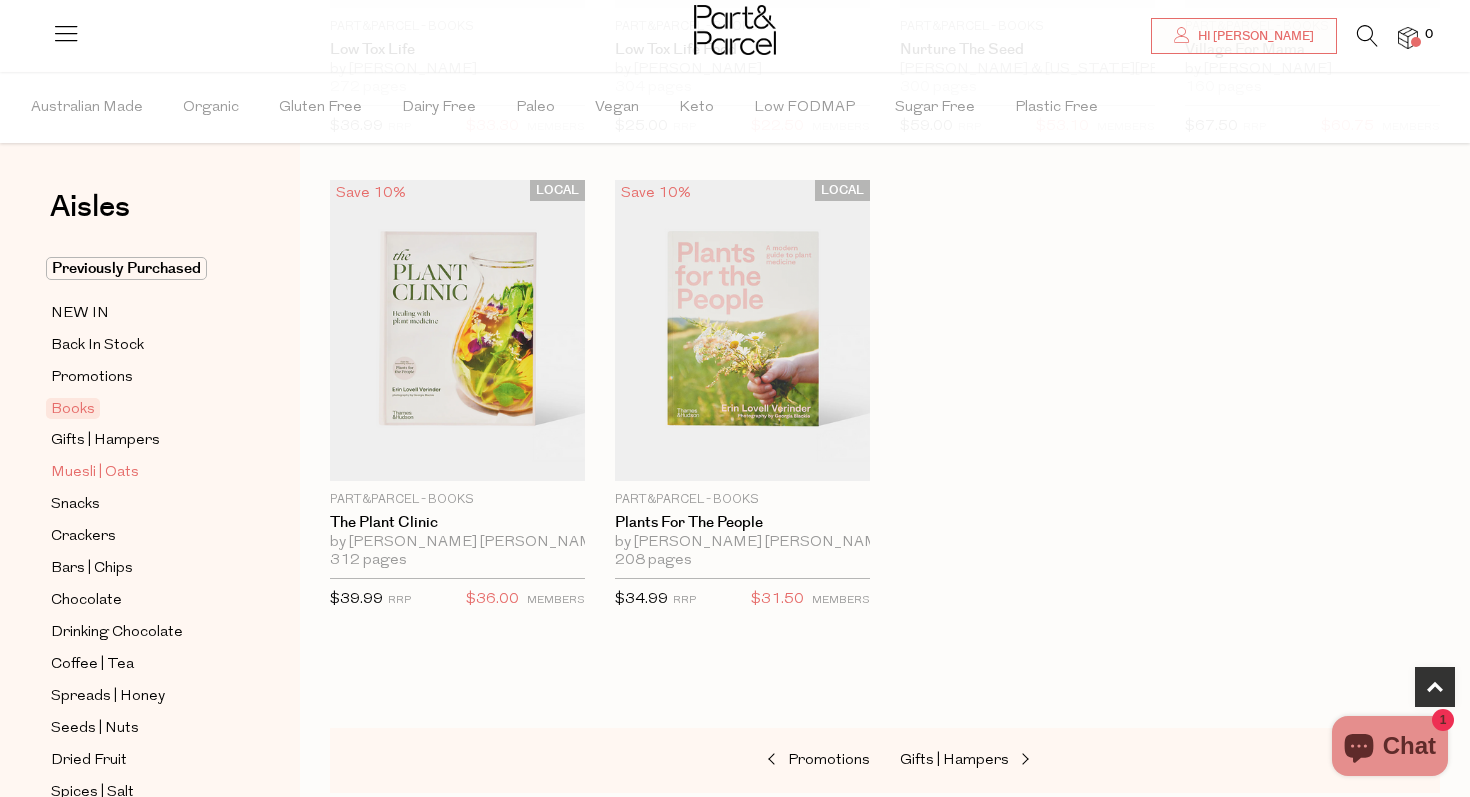 click on "Muesli | Oats" at bounding box center [95, 473] 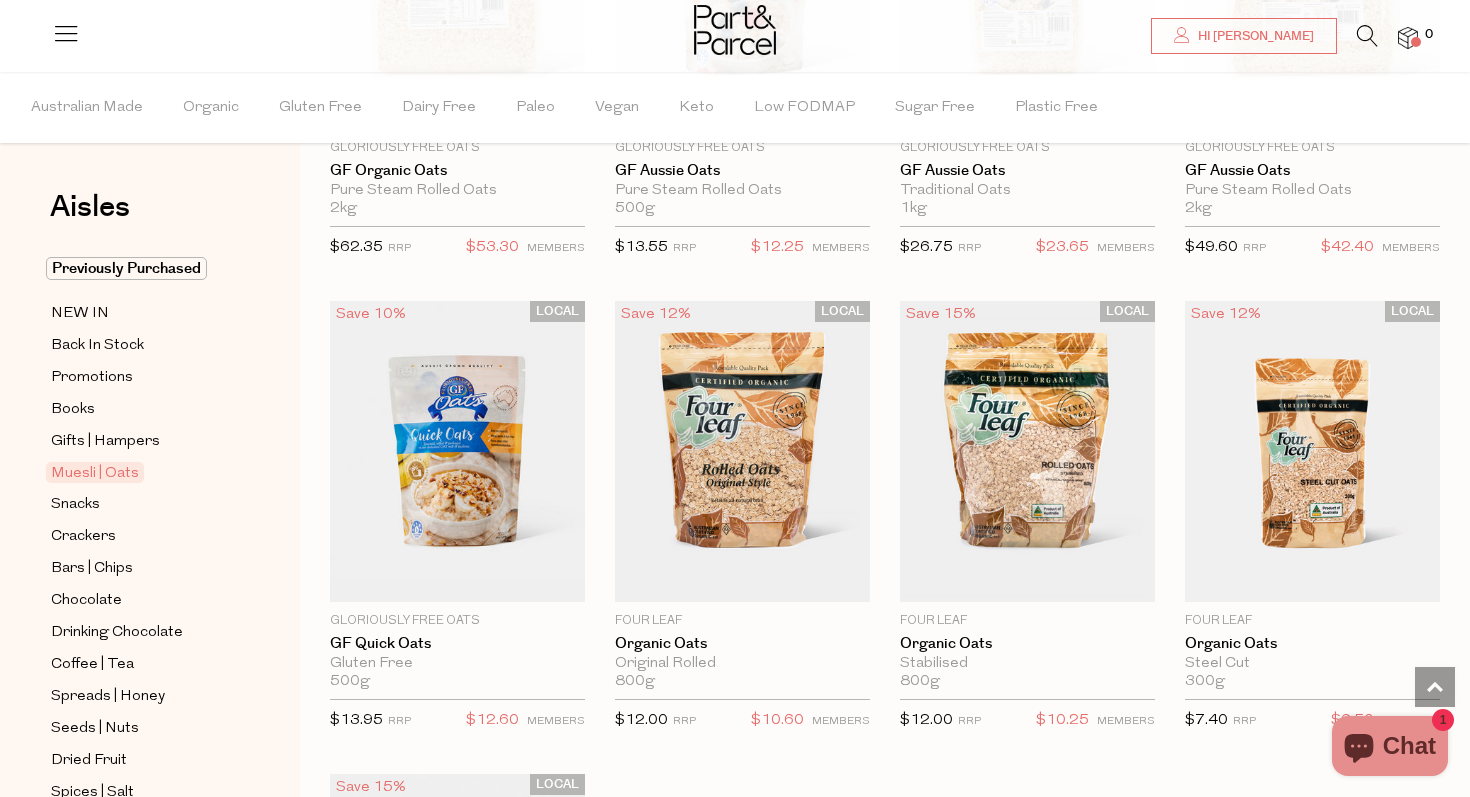 scroll, scrollTop: 4328, scrollLeft: 0, axis: vertical 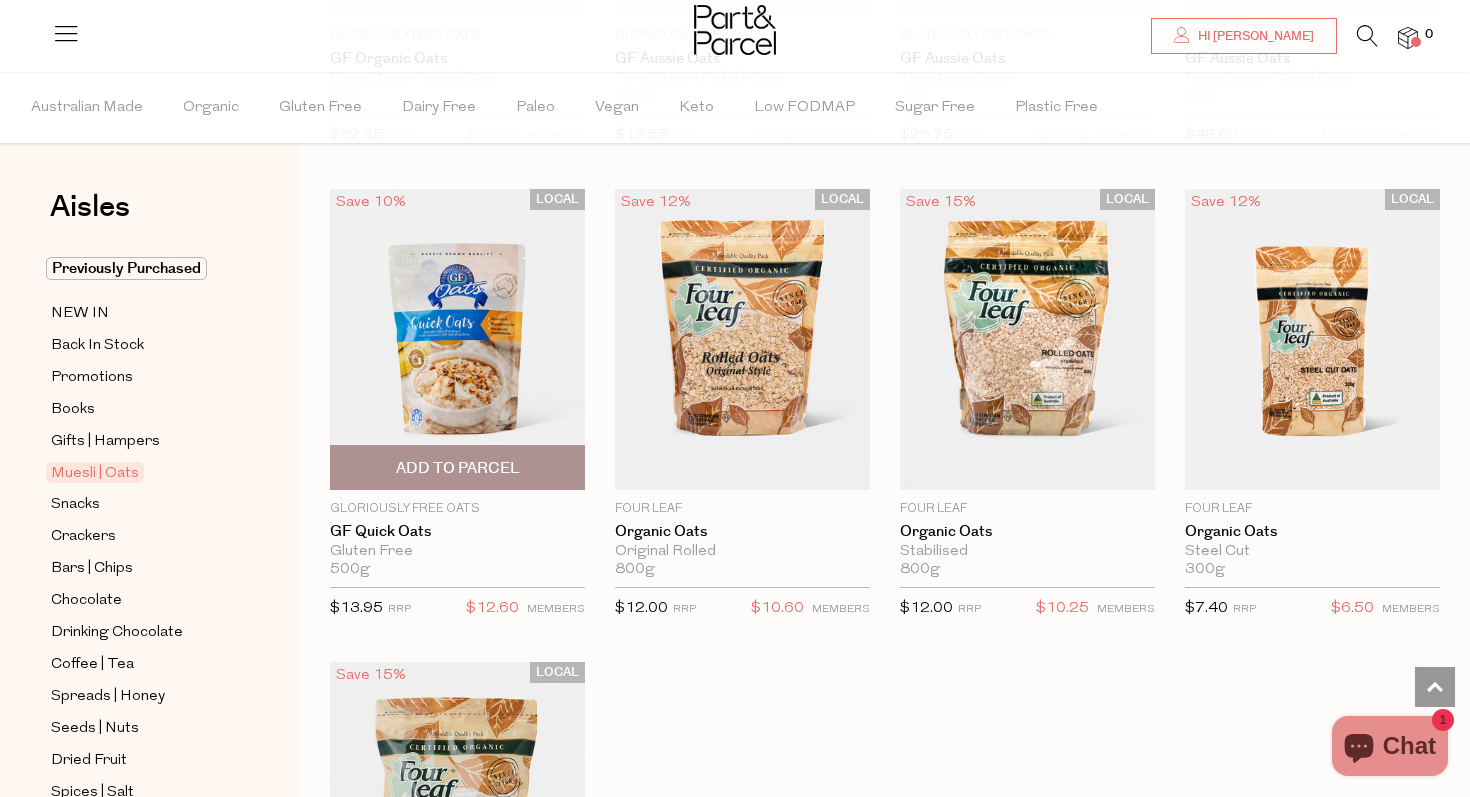 click on "Add To Parcel" at bounding box center [458, 468] 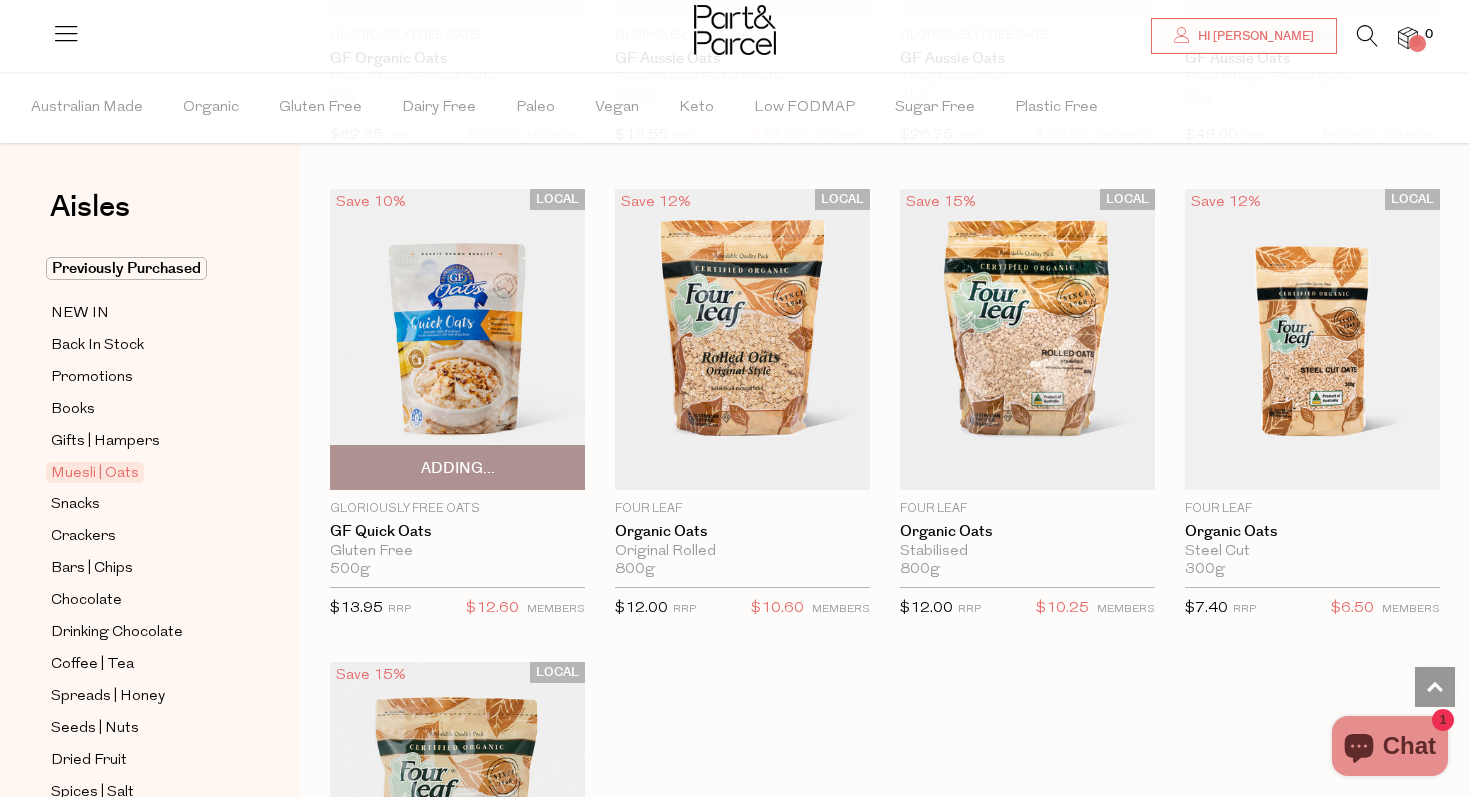 click on "Adding..." at bounding box center (458, 468) 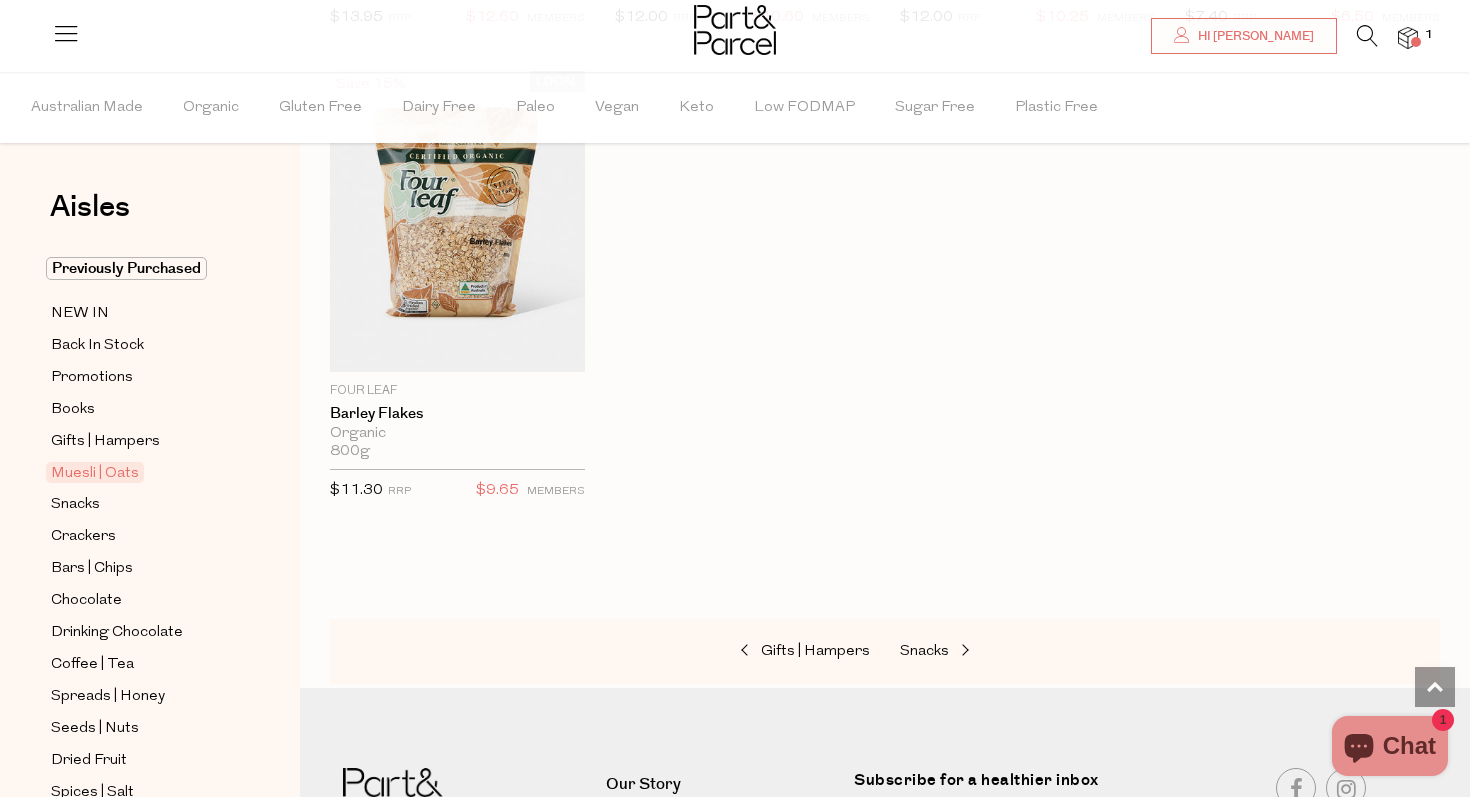 scroll, scrollTop: 4998, scrollLeft: 0, axis: vertical 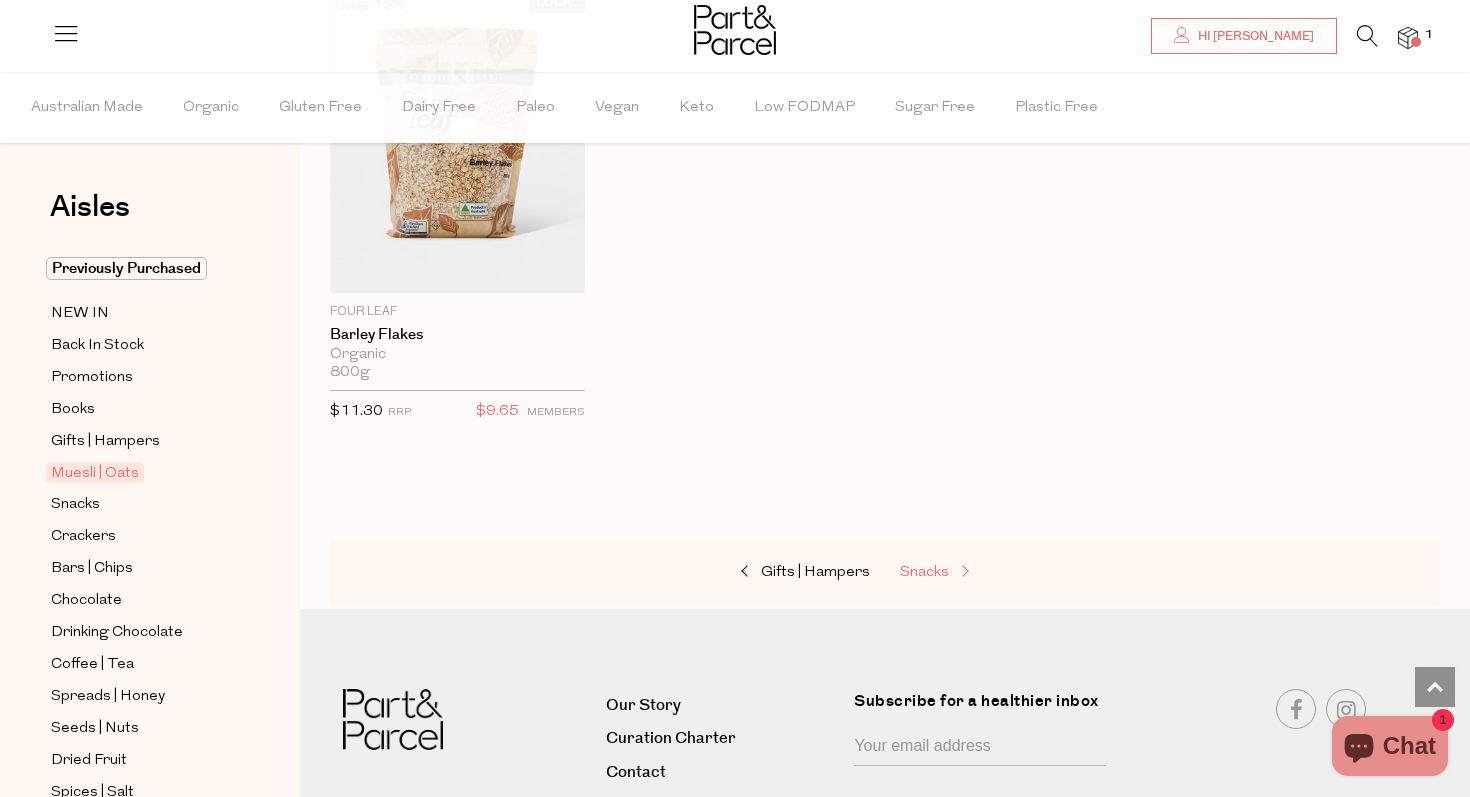 click on "Snacks" at bounding box center (924, 572) 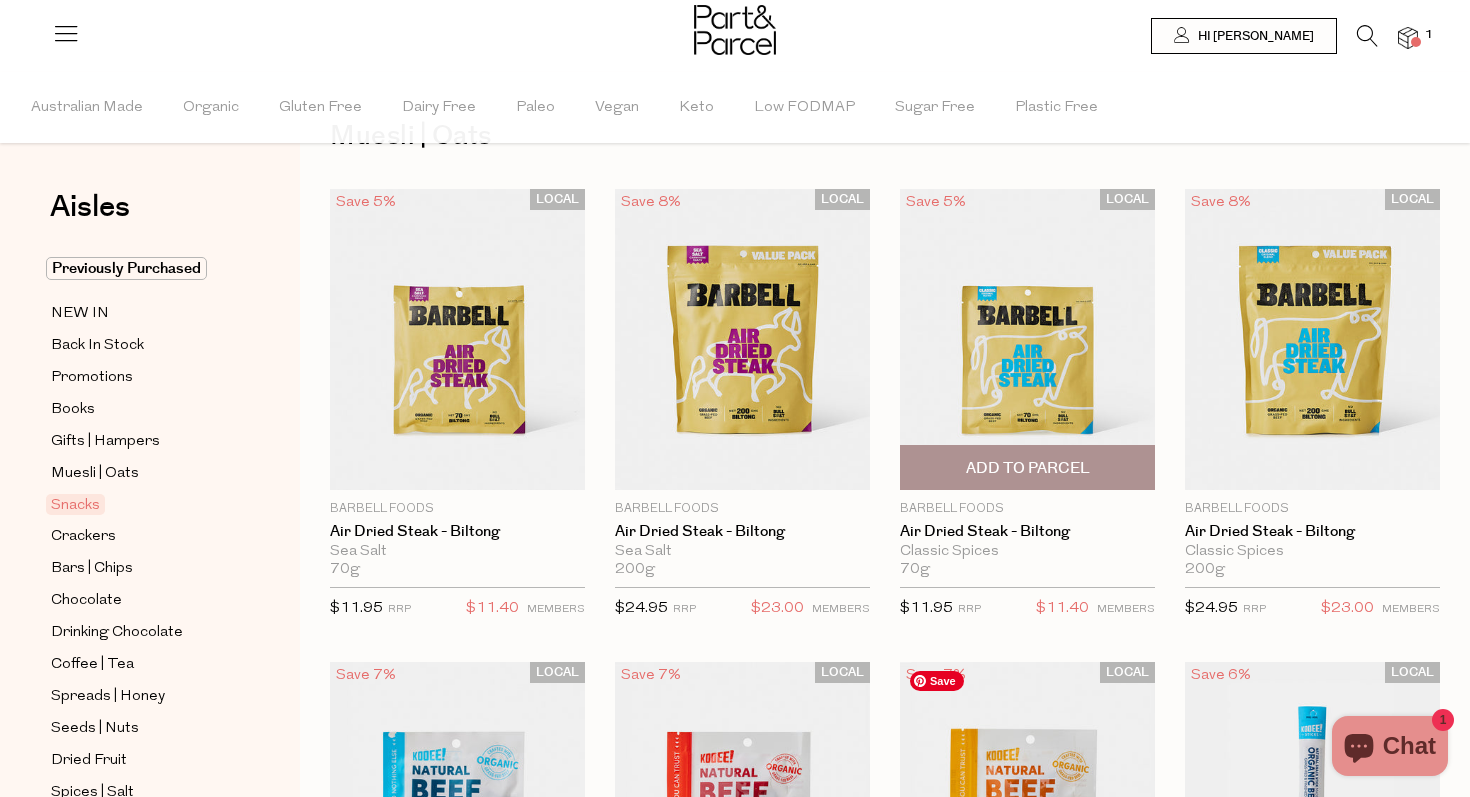 scroll, scrollTop: 0, scrollLeft: 0, axis: both 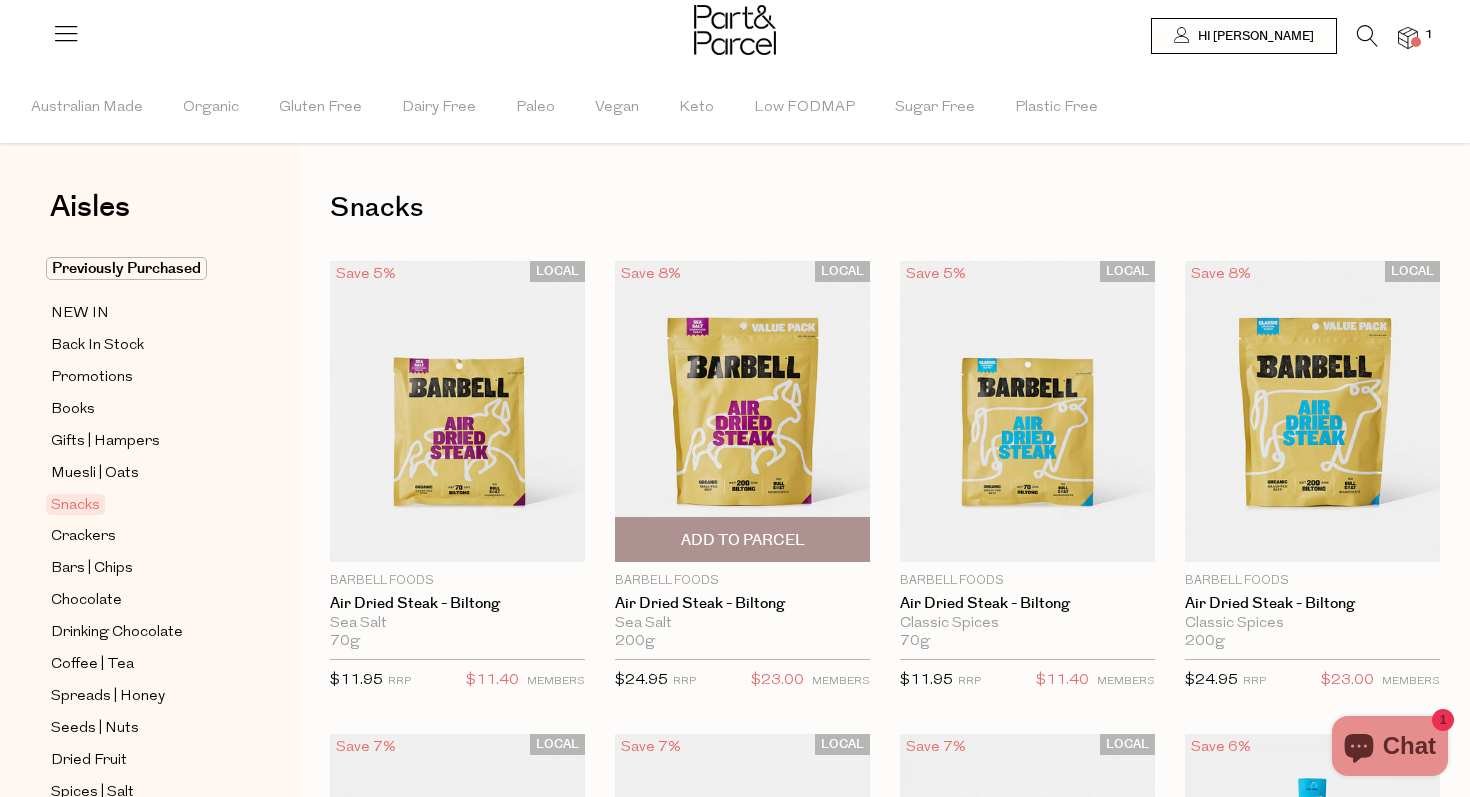 click on "Add To Parcel" at bounding box center [742, 539] 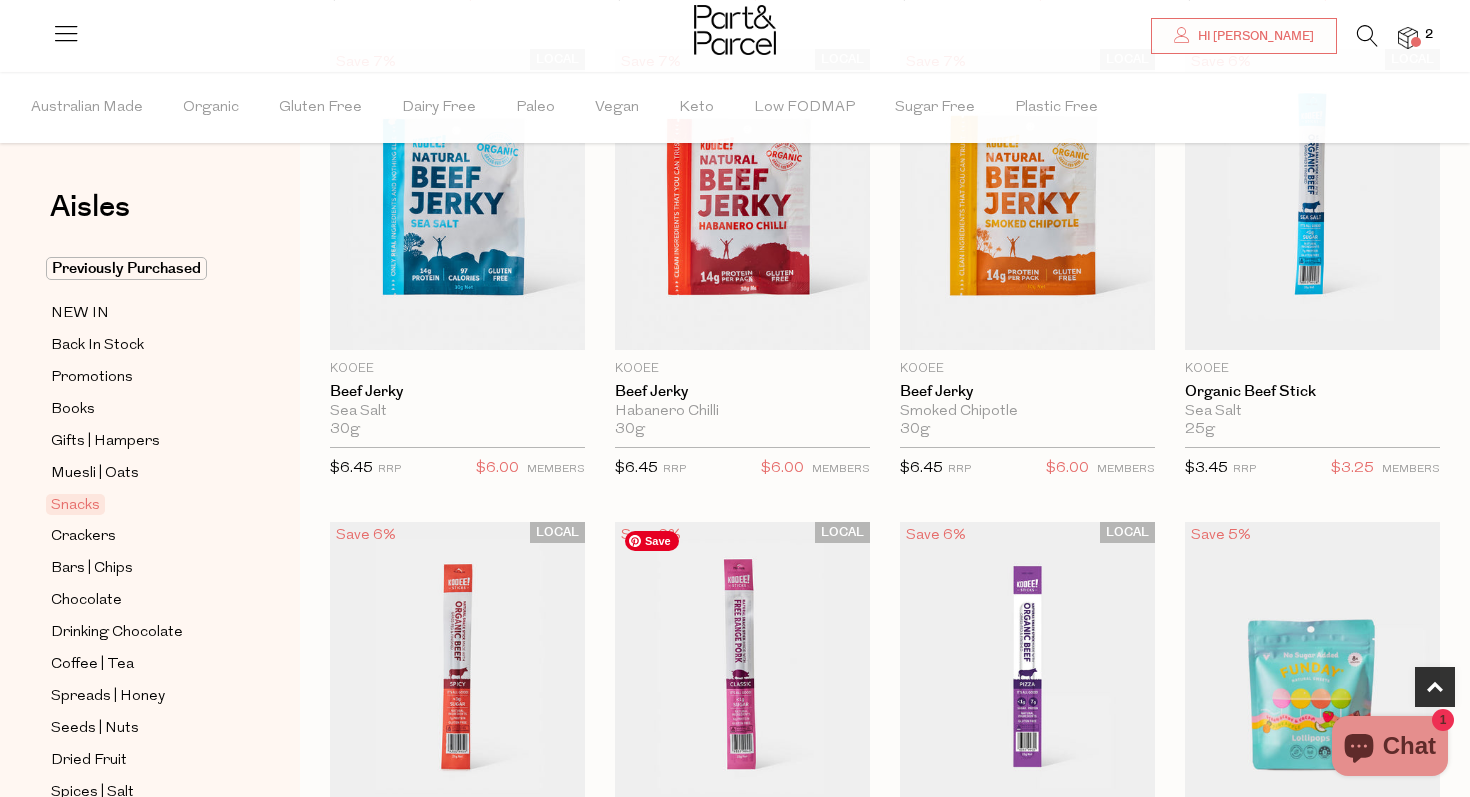 scroll, scrollTop: 688, scrollLeft: 0, axis: vertical 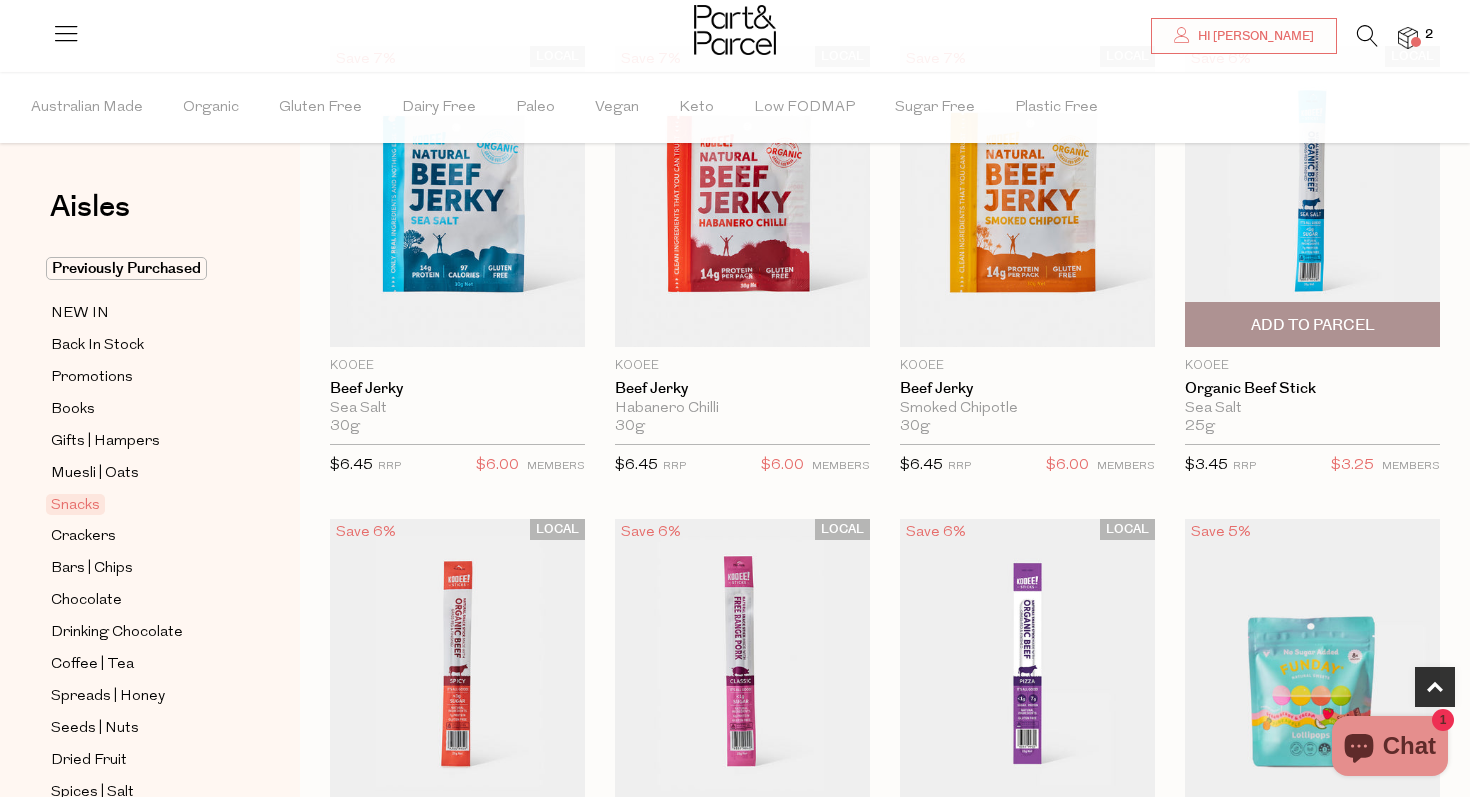 click on "Add To Parcel" at bounding box center (1313, 325) 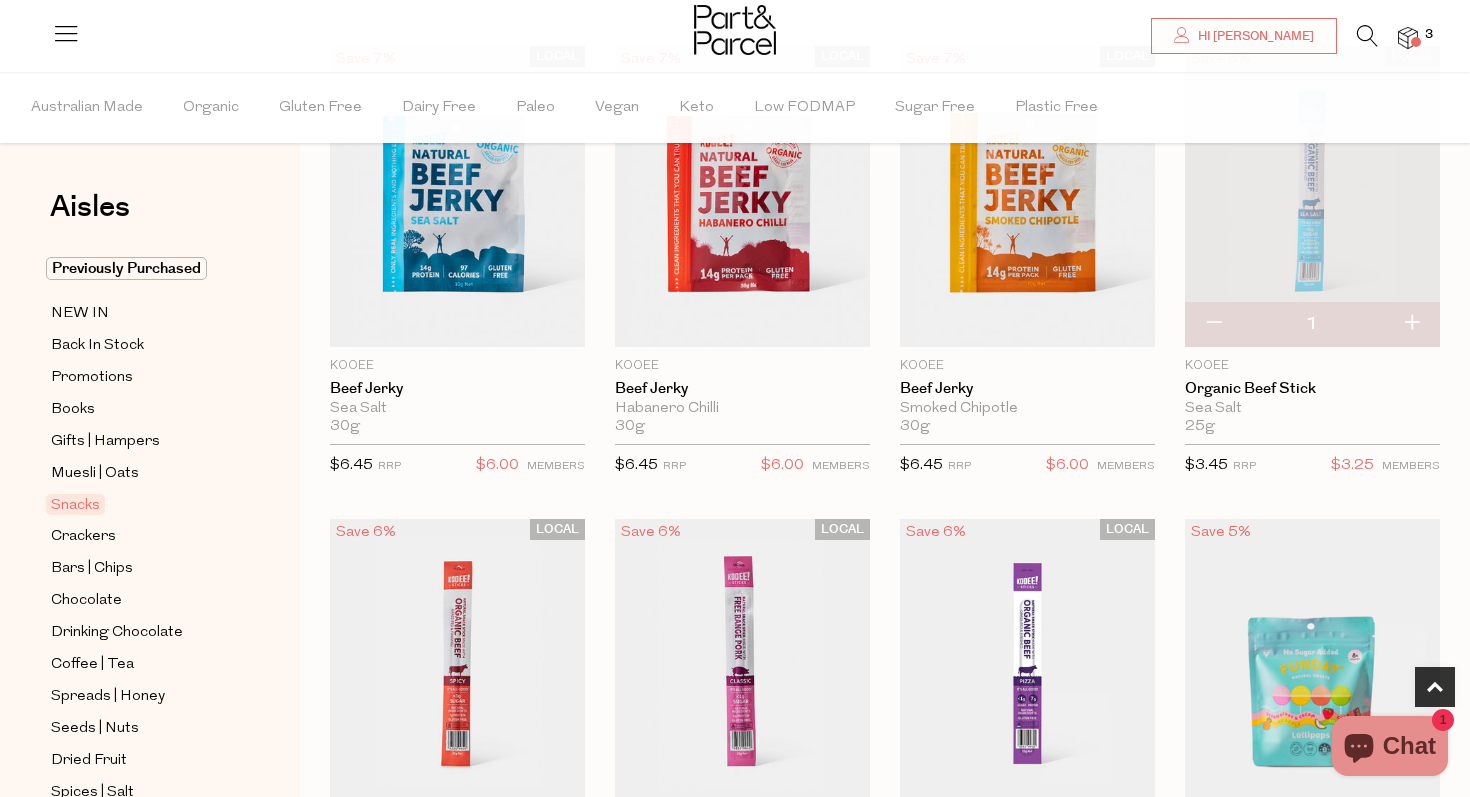 click at bounding box center (1411, 324) 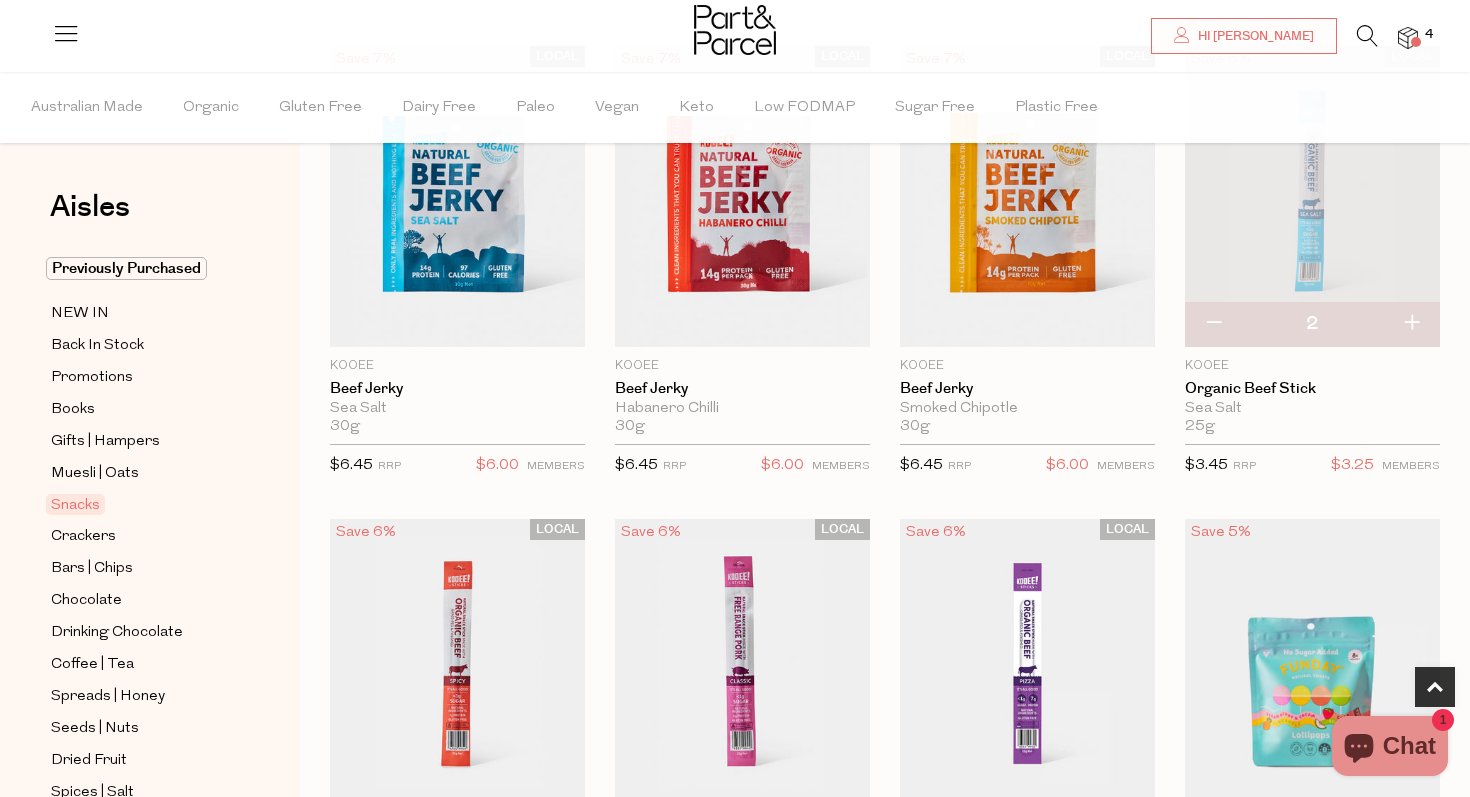 click at bounding box center (1411, 324) 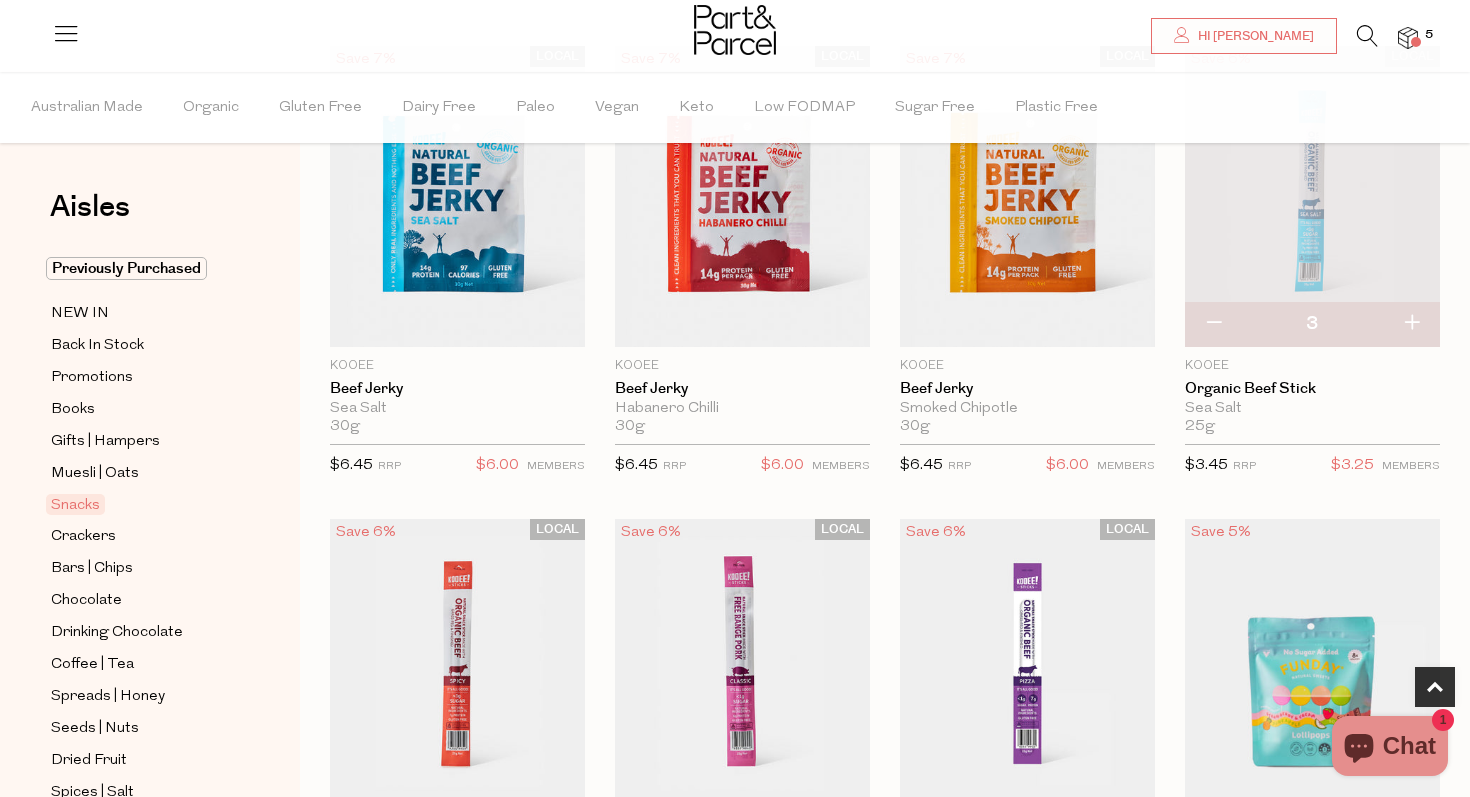 click at bounding box center (1411, 324) 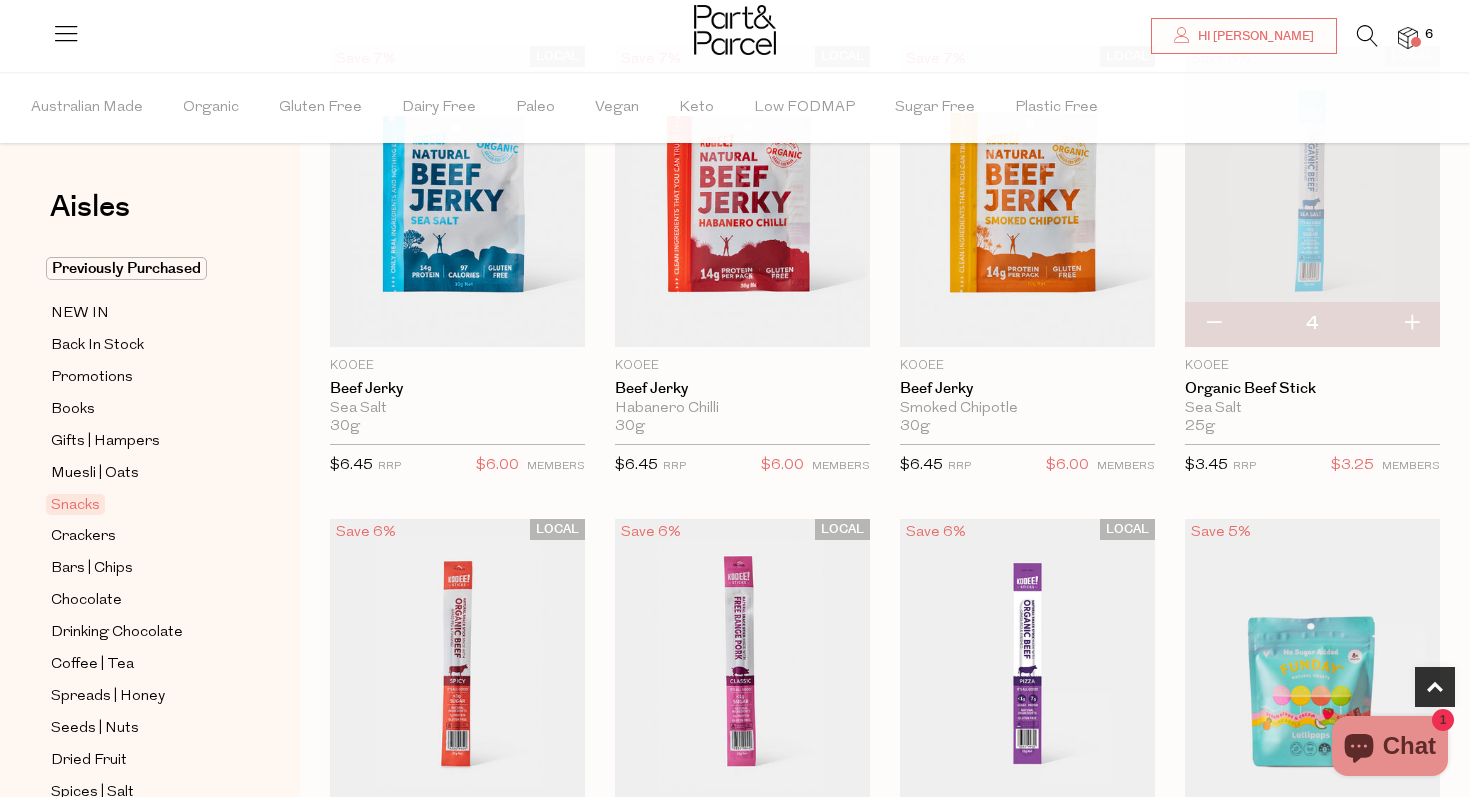 click at bounding box center (1411, 324) 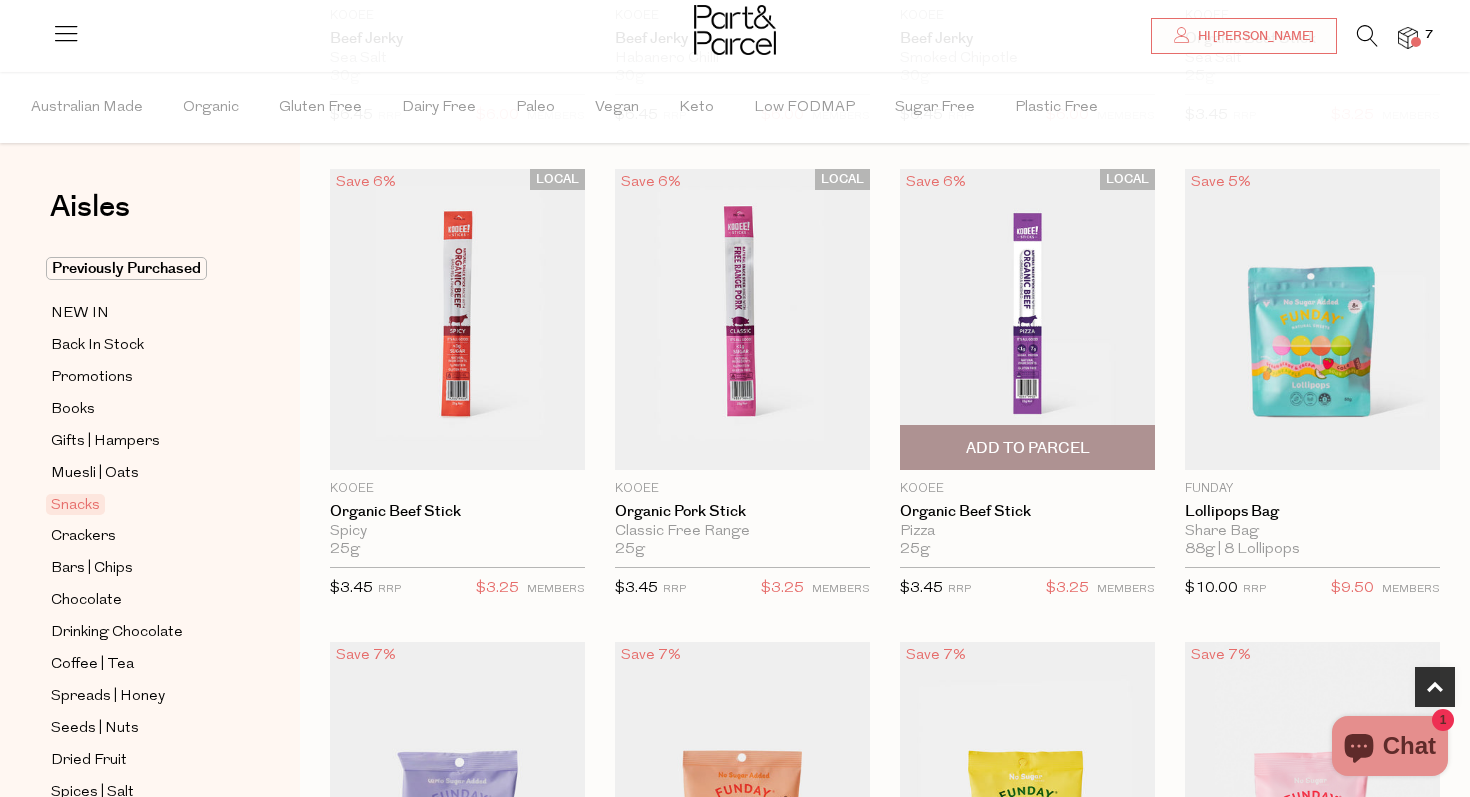 scroll, scrollTop: 1040, scrollLeft: 0, axis: vertical 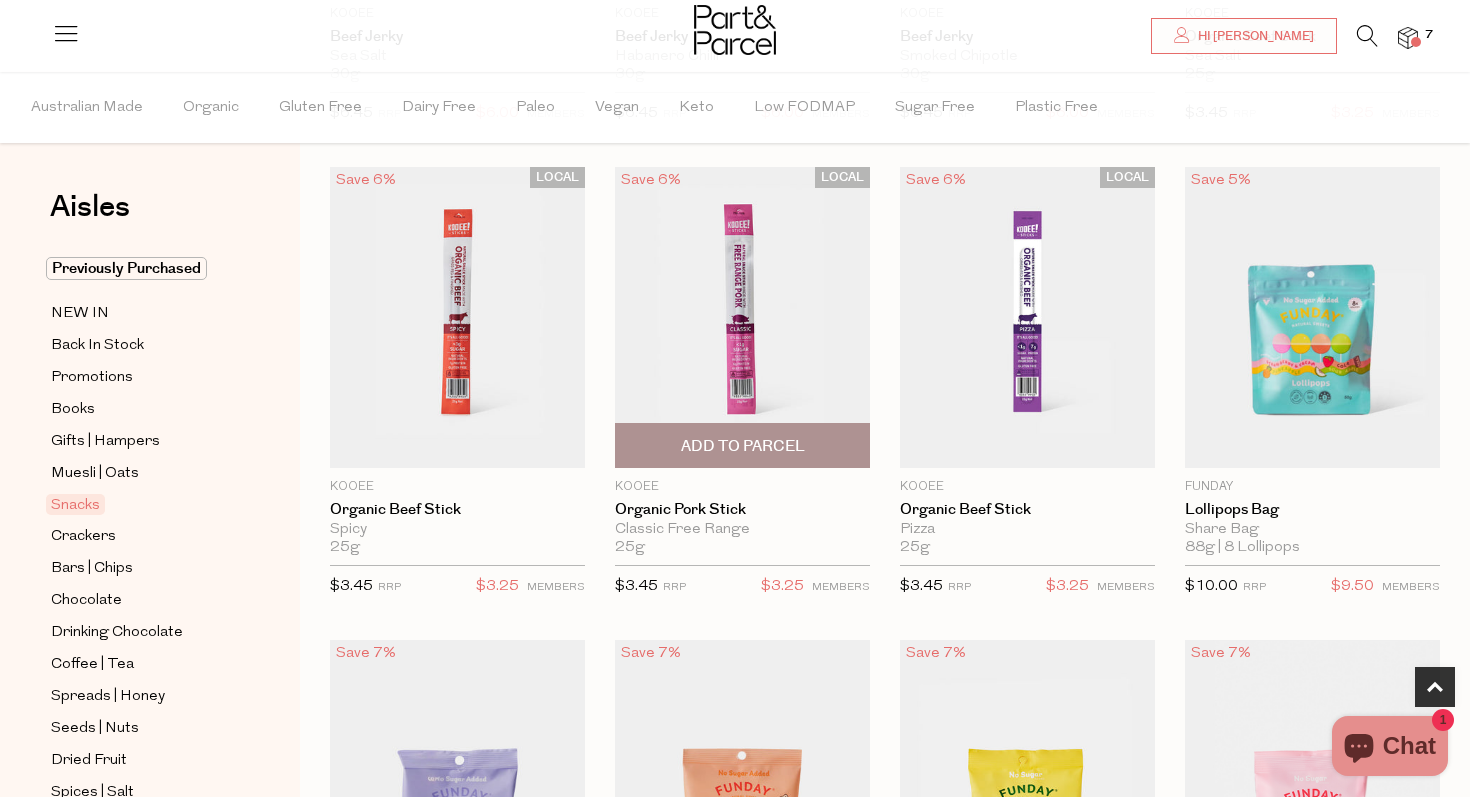 click on "Add To Parcel" at bounding box center [742, 445] 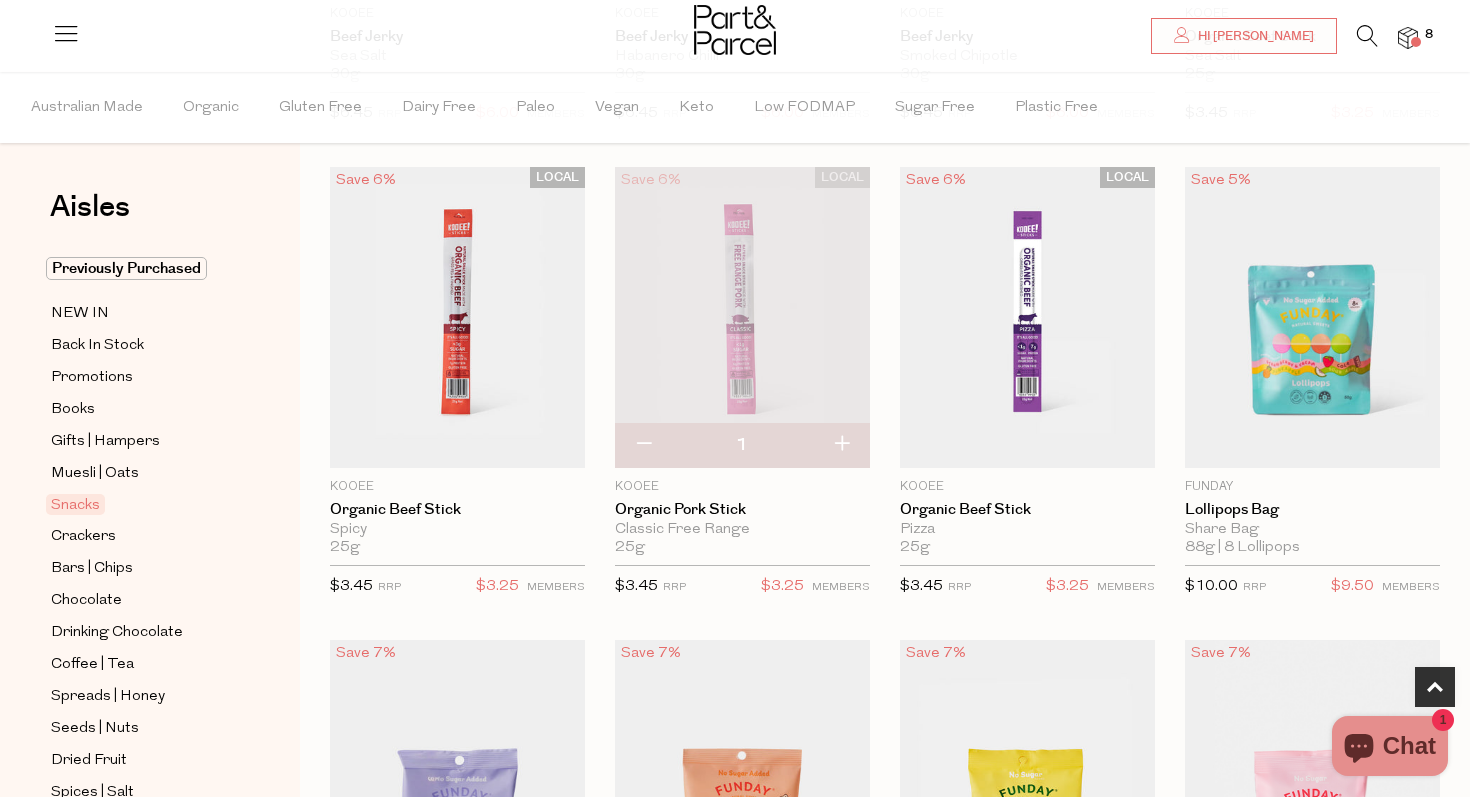 click at bounding box center [841, 445] 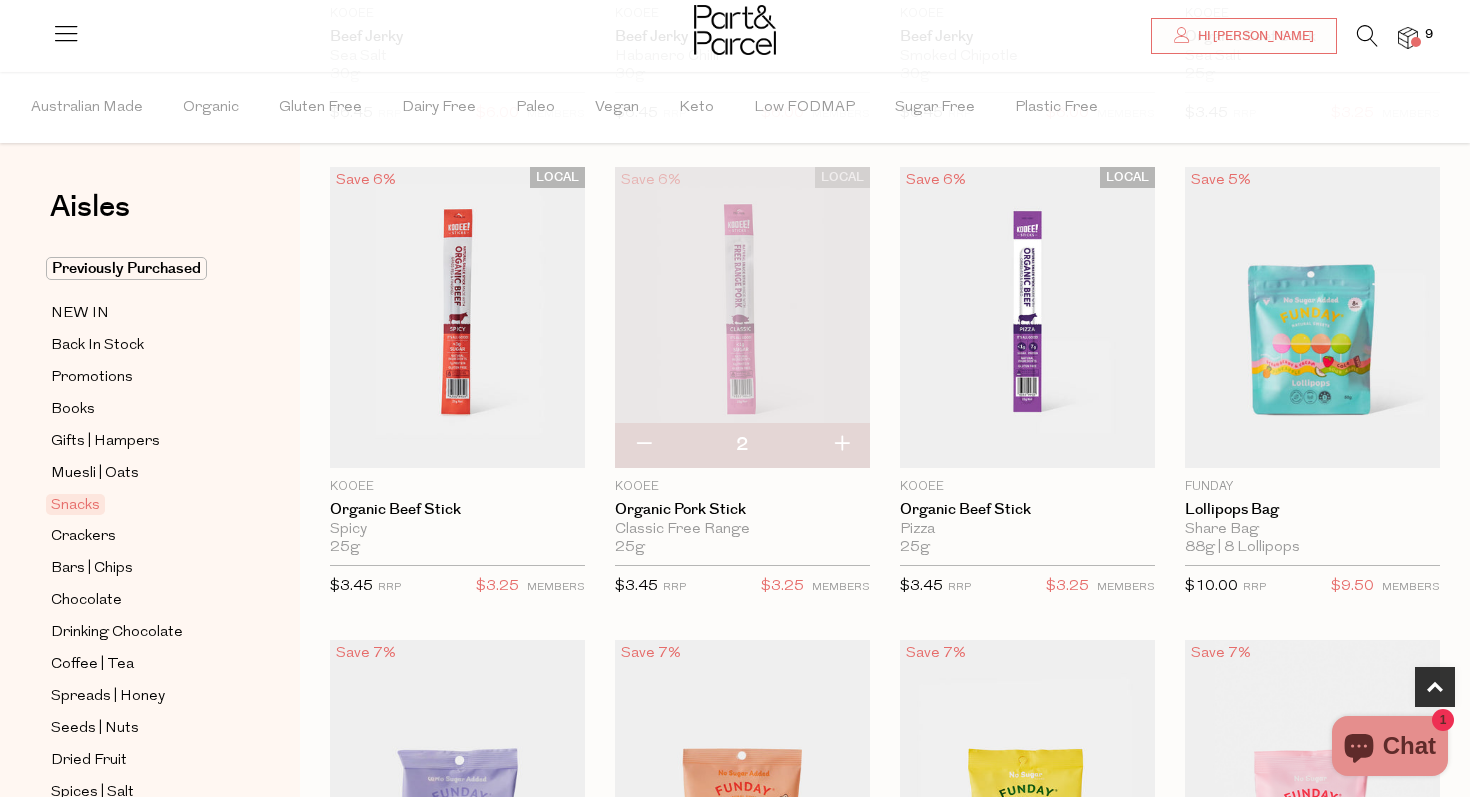click at bounding box center [841, 445] 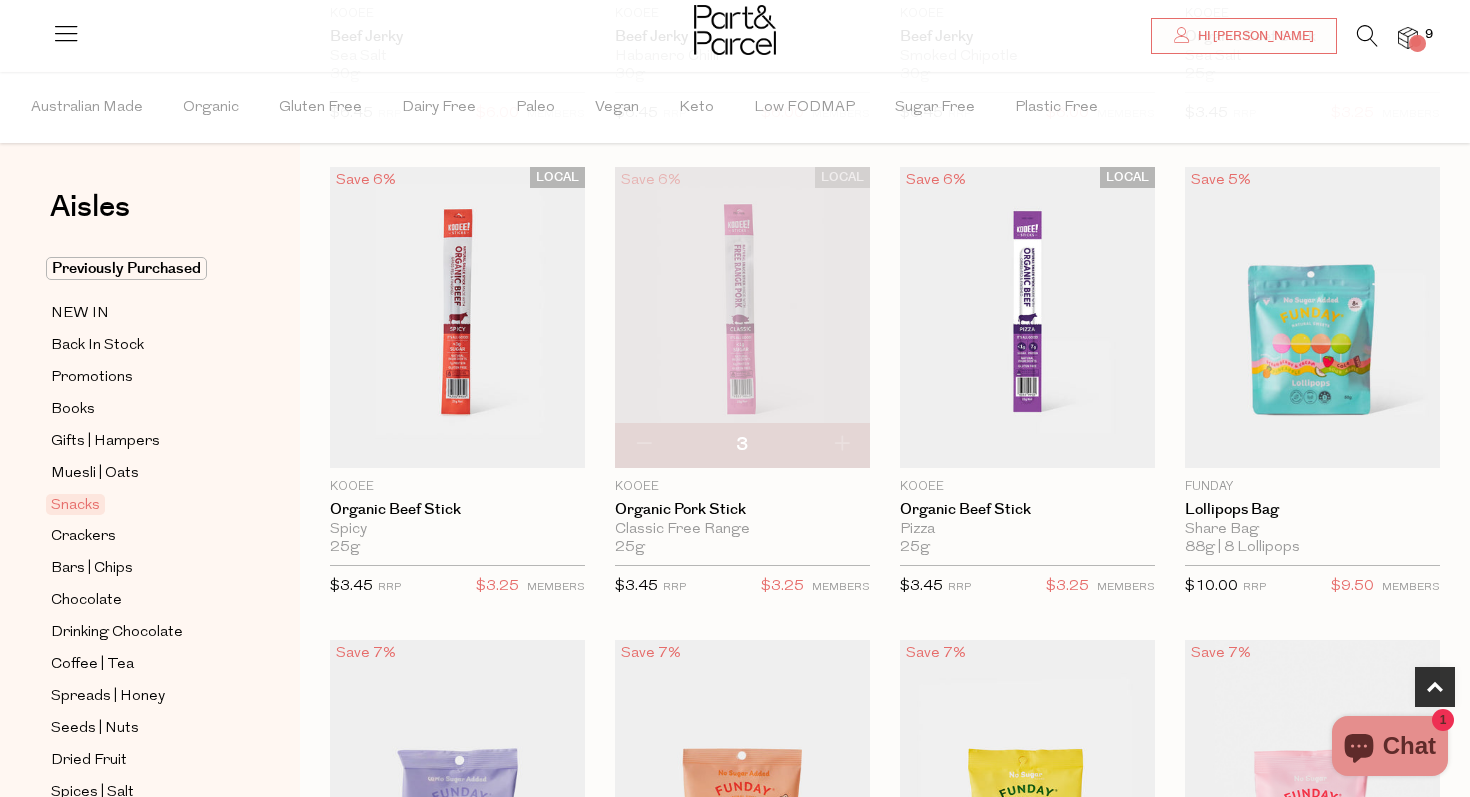 click at bounding box center [841, 445] 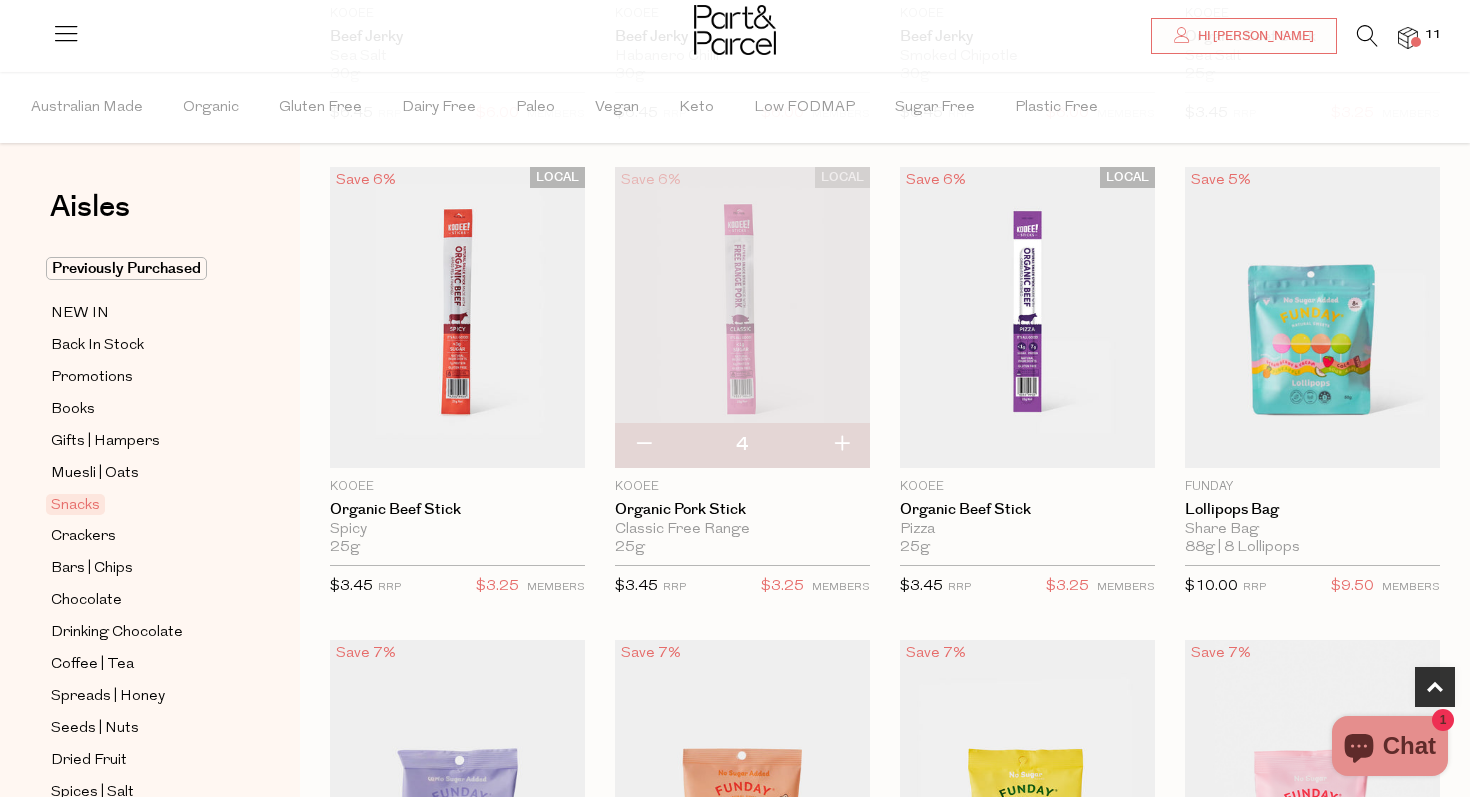 click at bounding box center [841, 445] 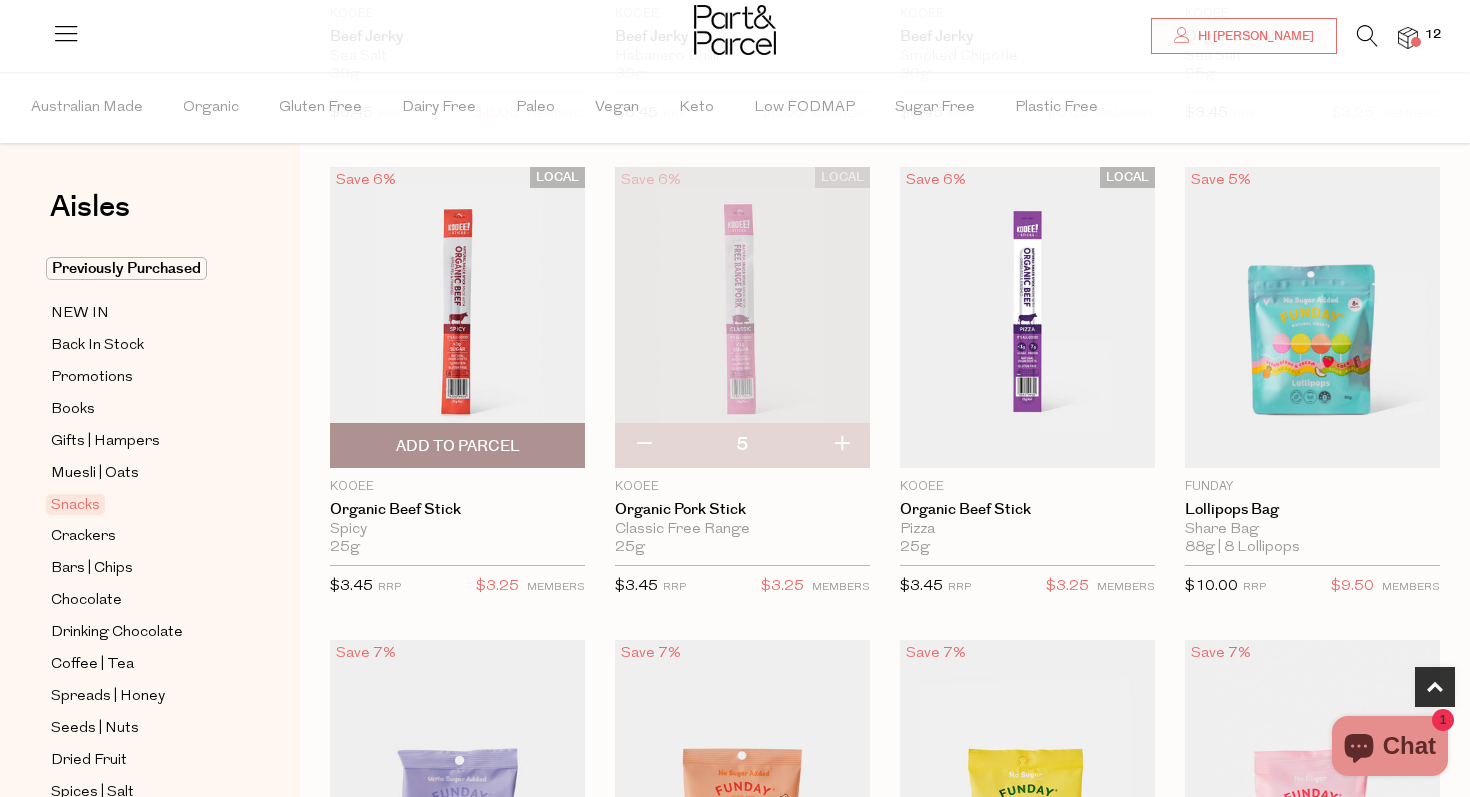 click on "Add To Parcel" at bounding box center [457, 445] 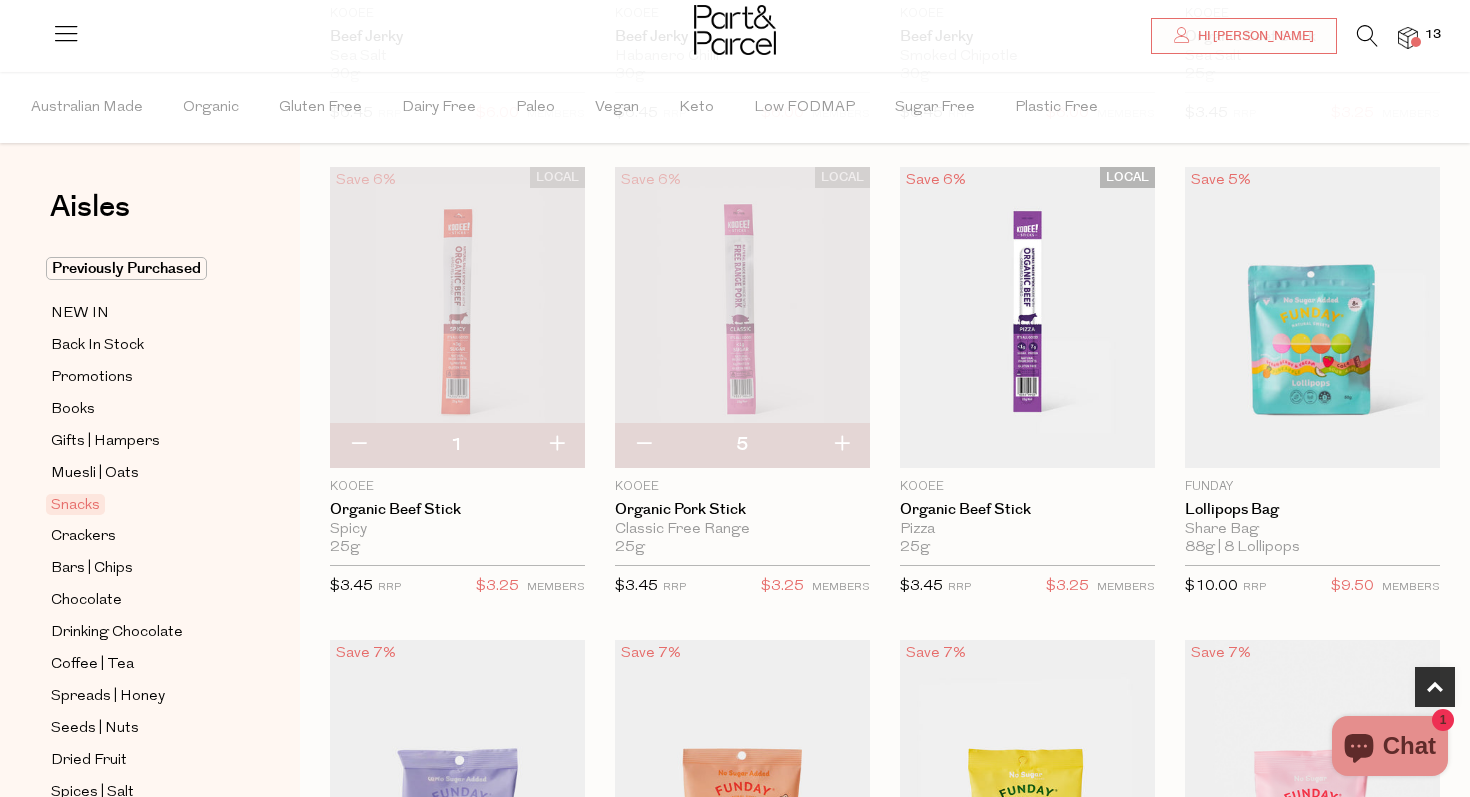 click at bounding box center [556, 445] 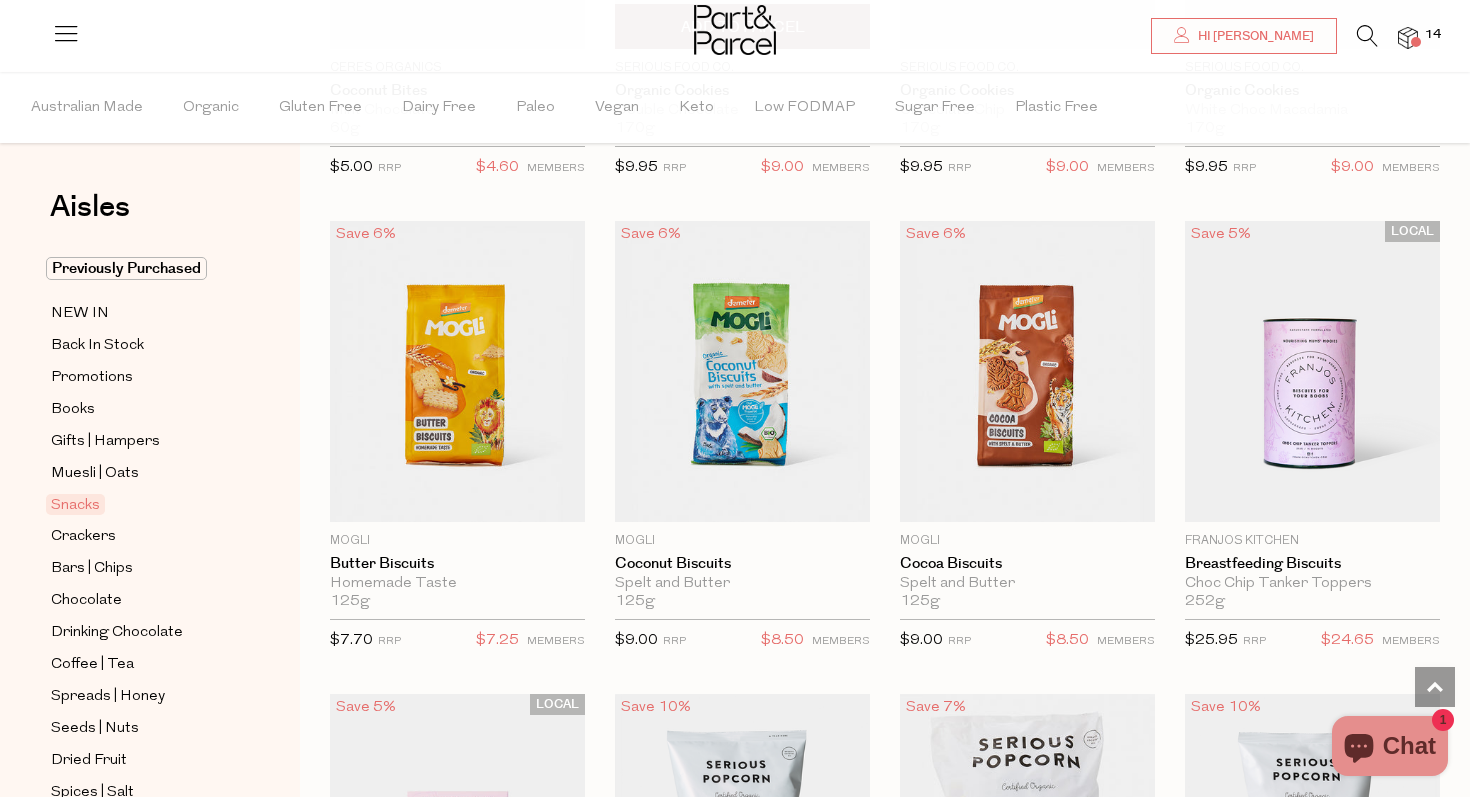 scroll, scrollTop: 4300, scrollLeft: 0, axis: vertical 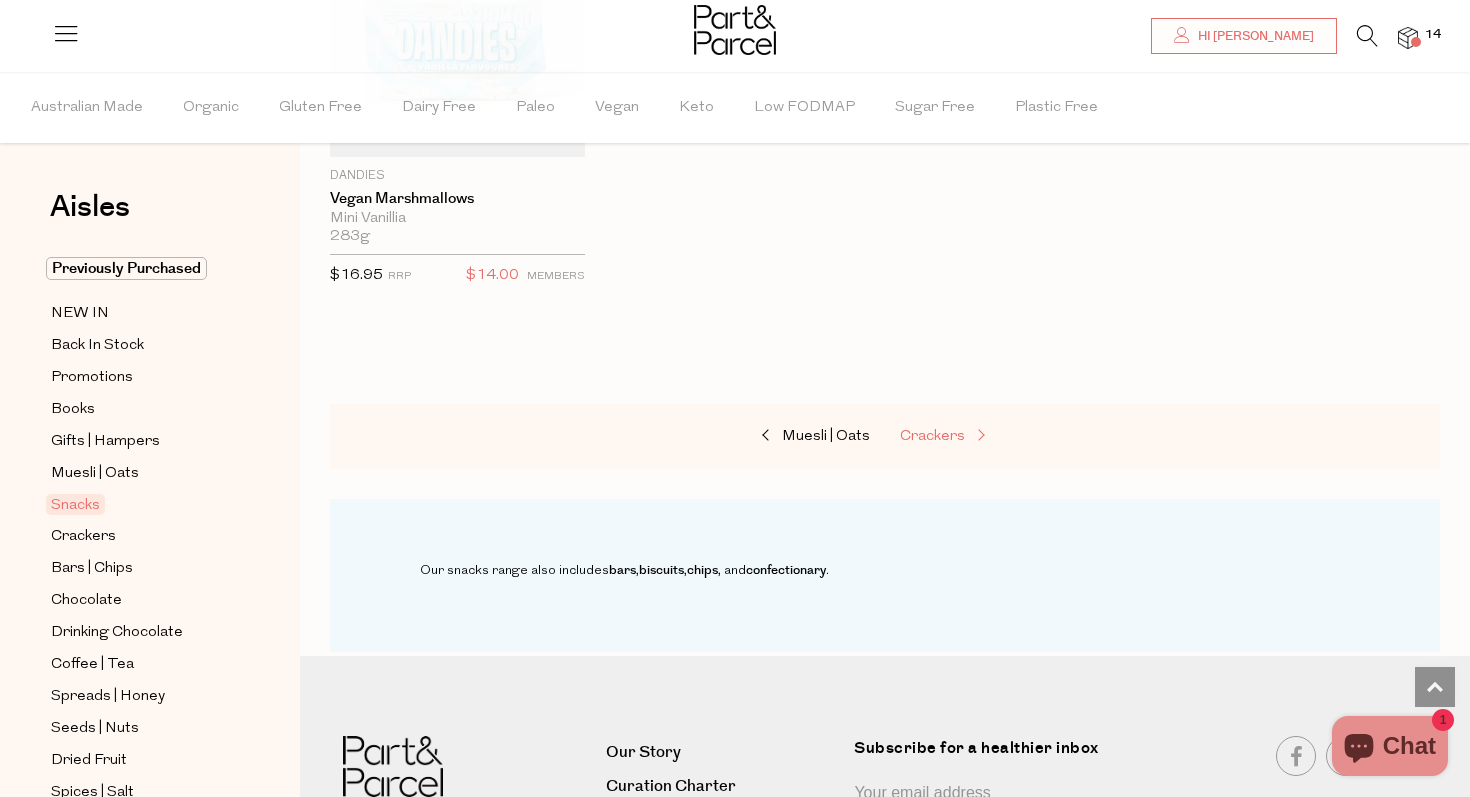 click on "Crackers" at bounding box center (932, 436) 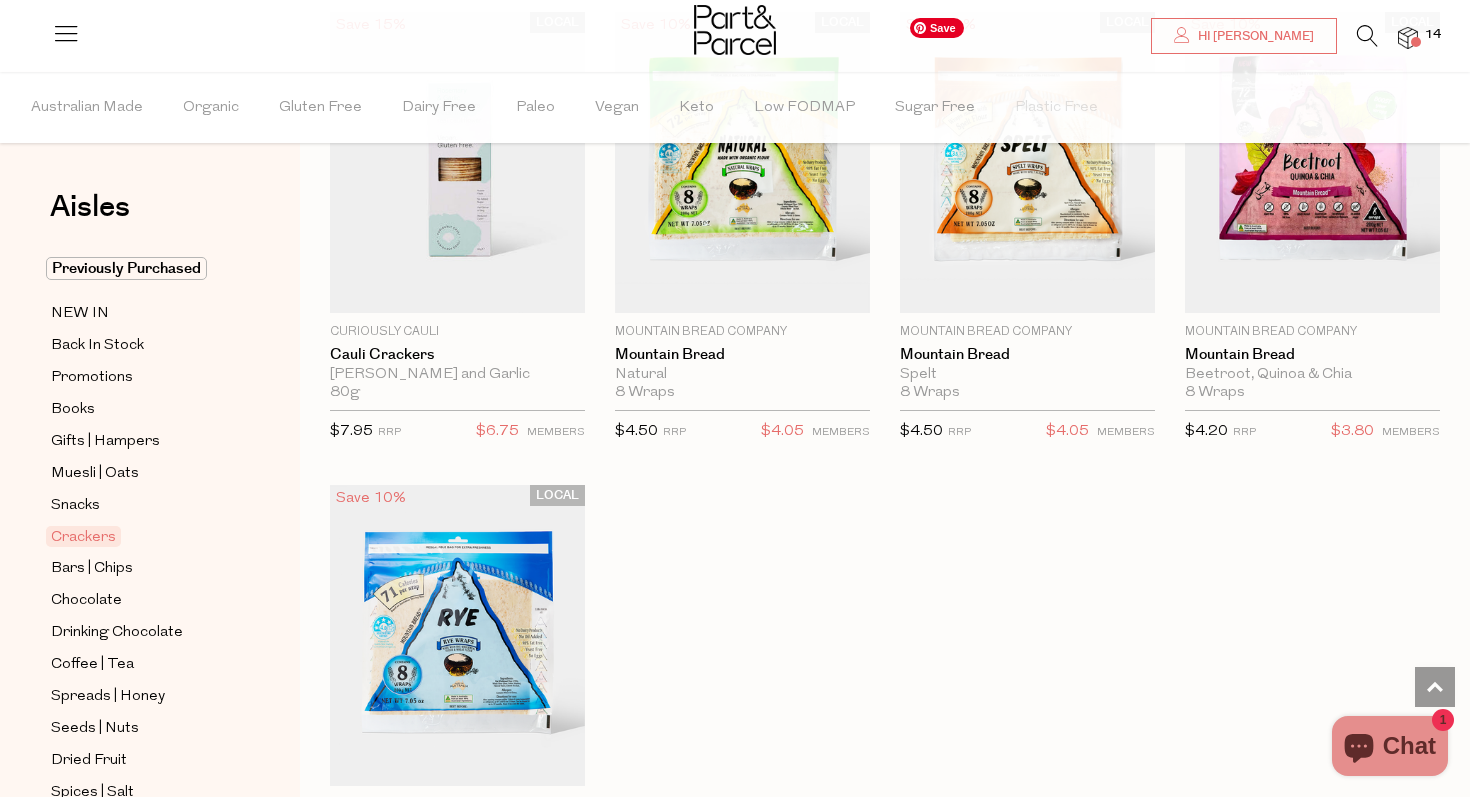scroll, scrollTop: 4474, scrollLeft: 0, axis: vertical 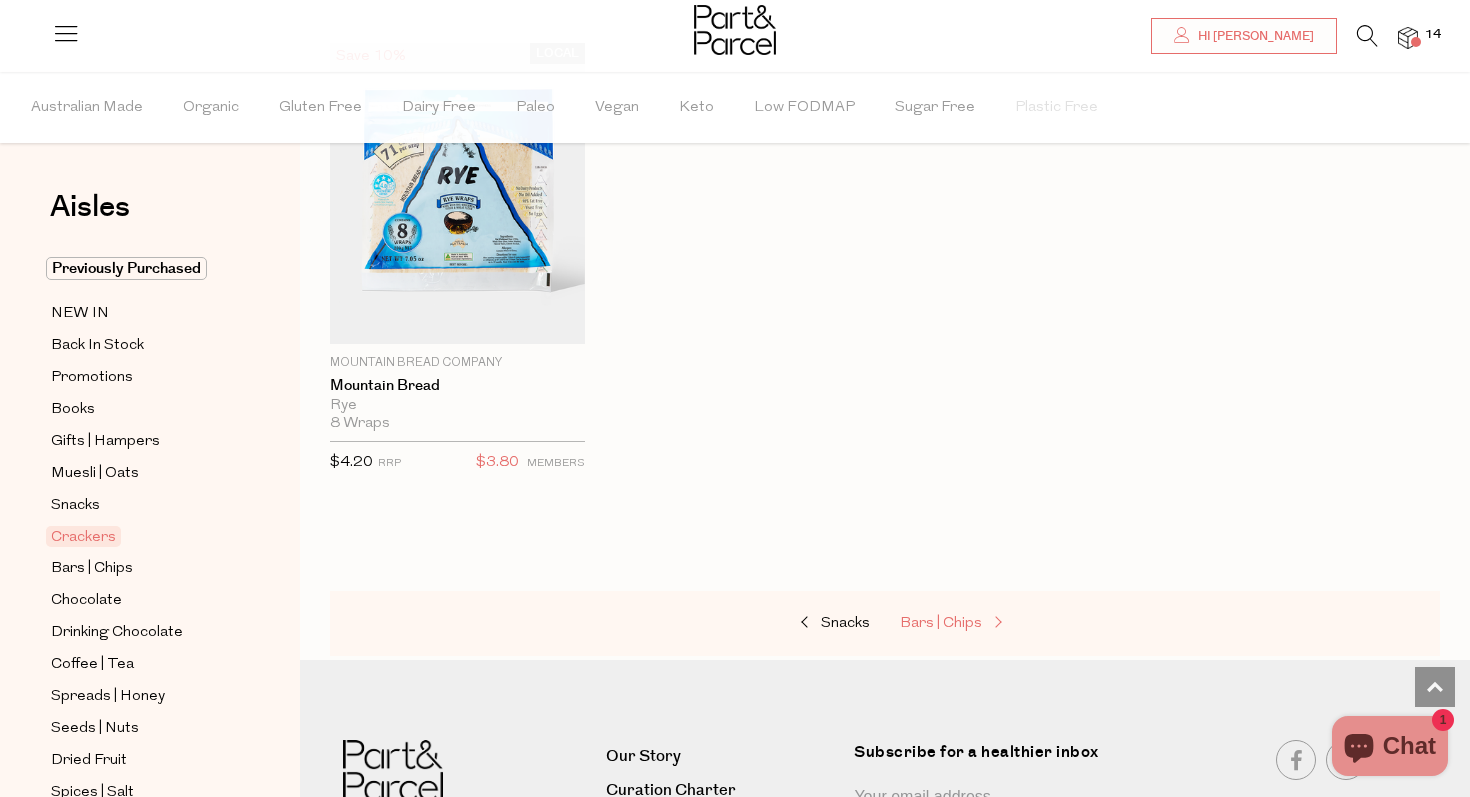 click on "Bars | Chips" at bounding box center (941, 623) 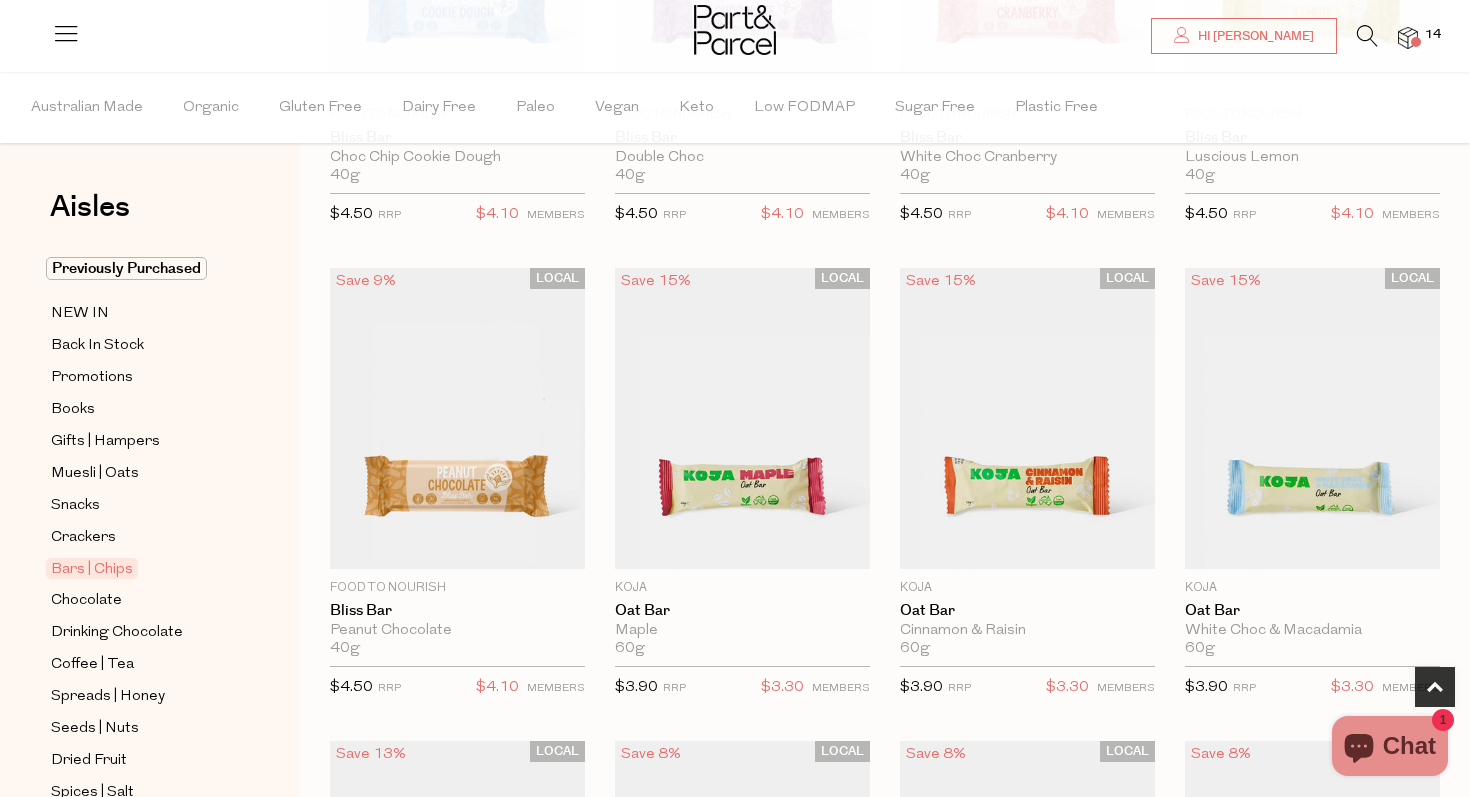 scroll, scrollTop: 474, scrollLeft: 0, axis: vertical 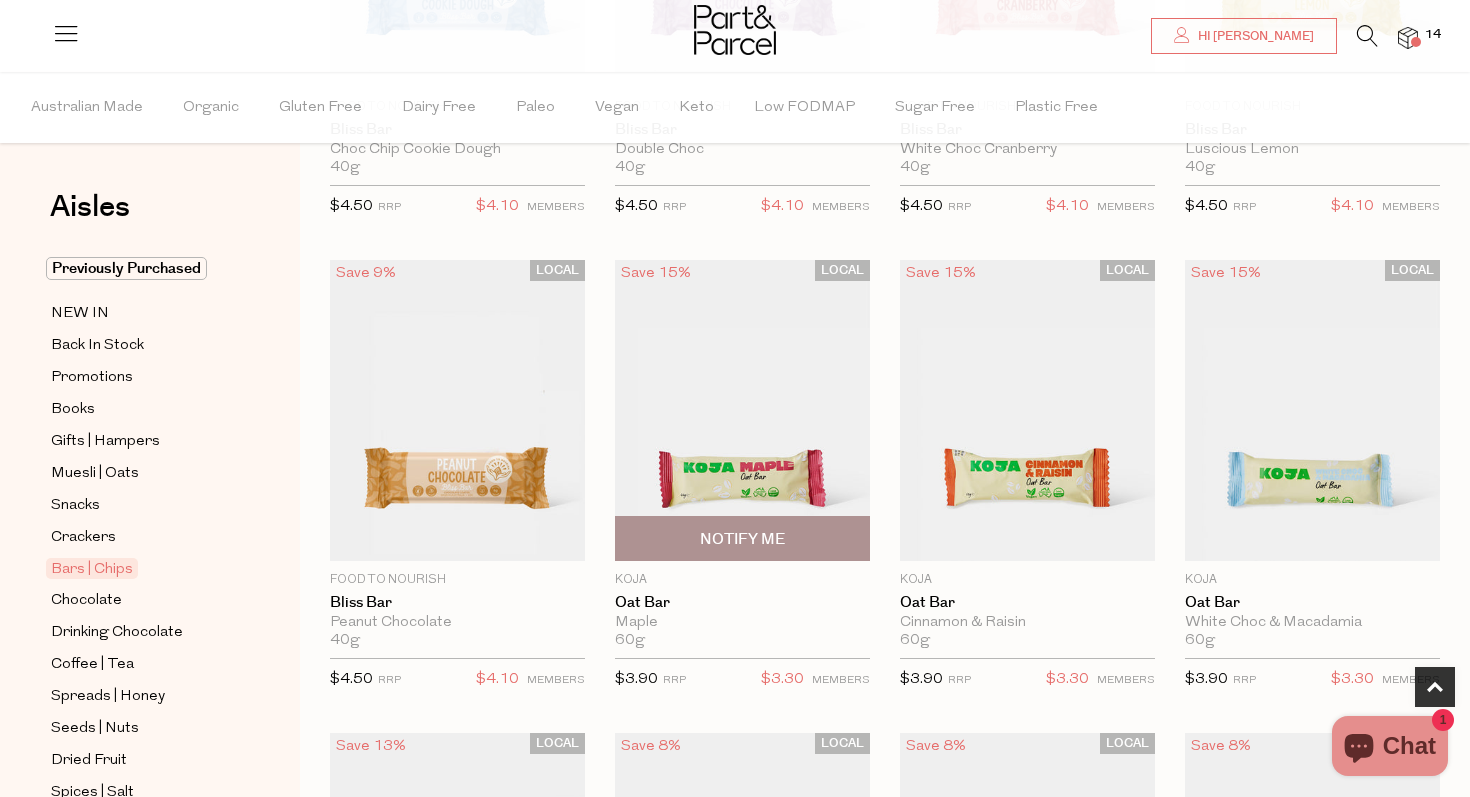 click on "Notify Me" at bounding box center [742, 538] 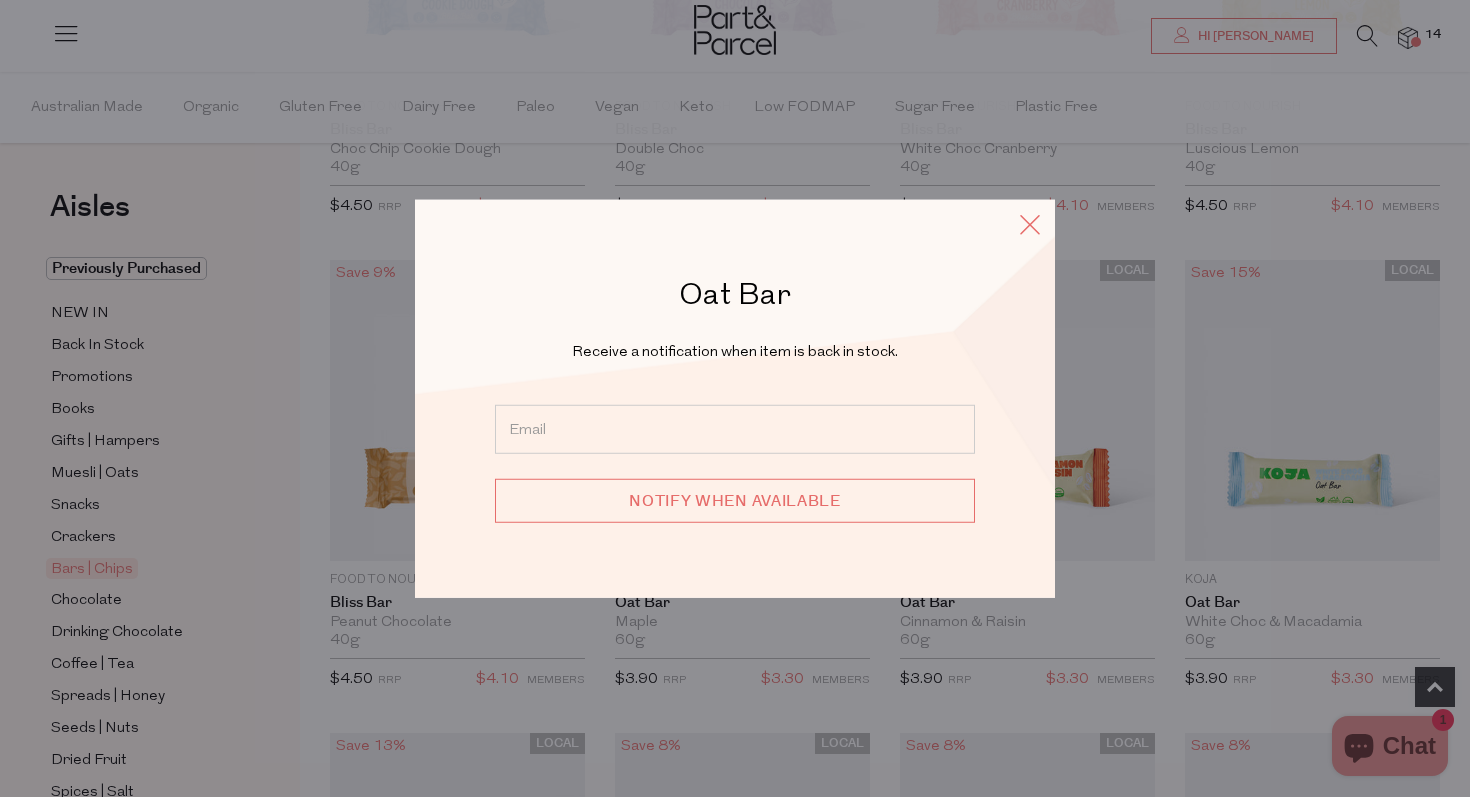 click at bounding box center (1030, 223) 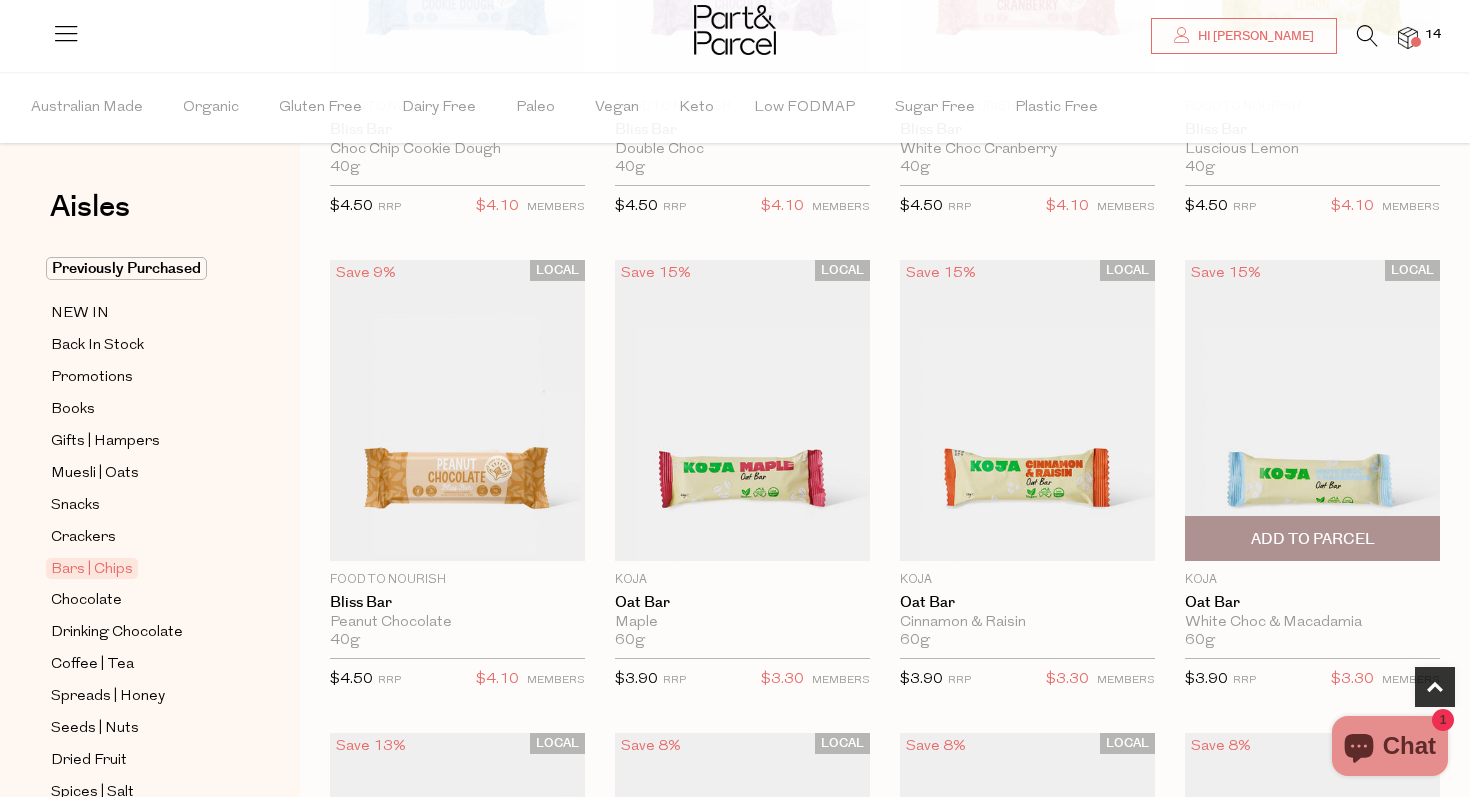 click on "Add To Parcel" at bounding box center [1312, 538] 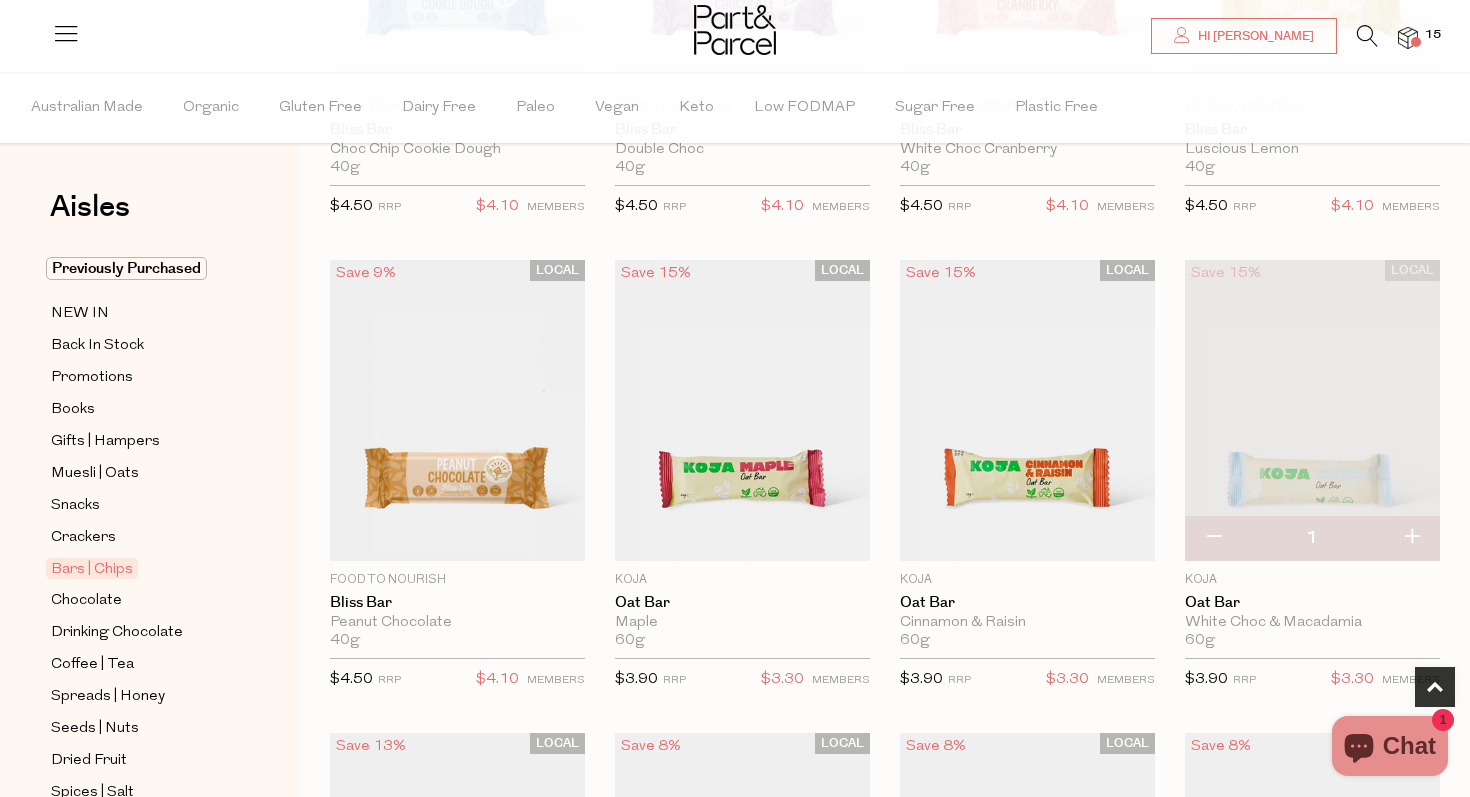 click at bounding box center (1411, 538) 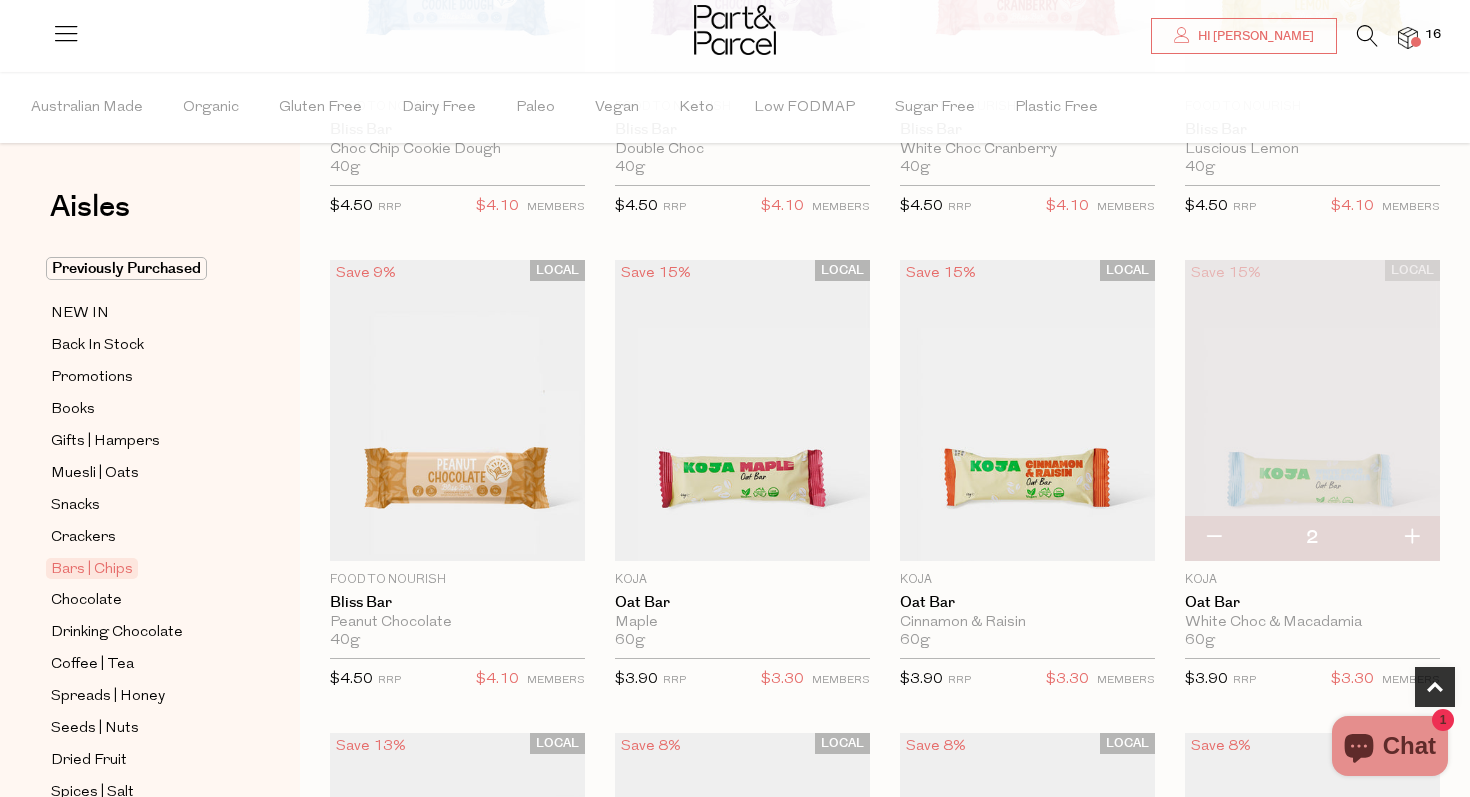 click at bounding box center [1411, 538] 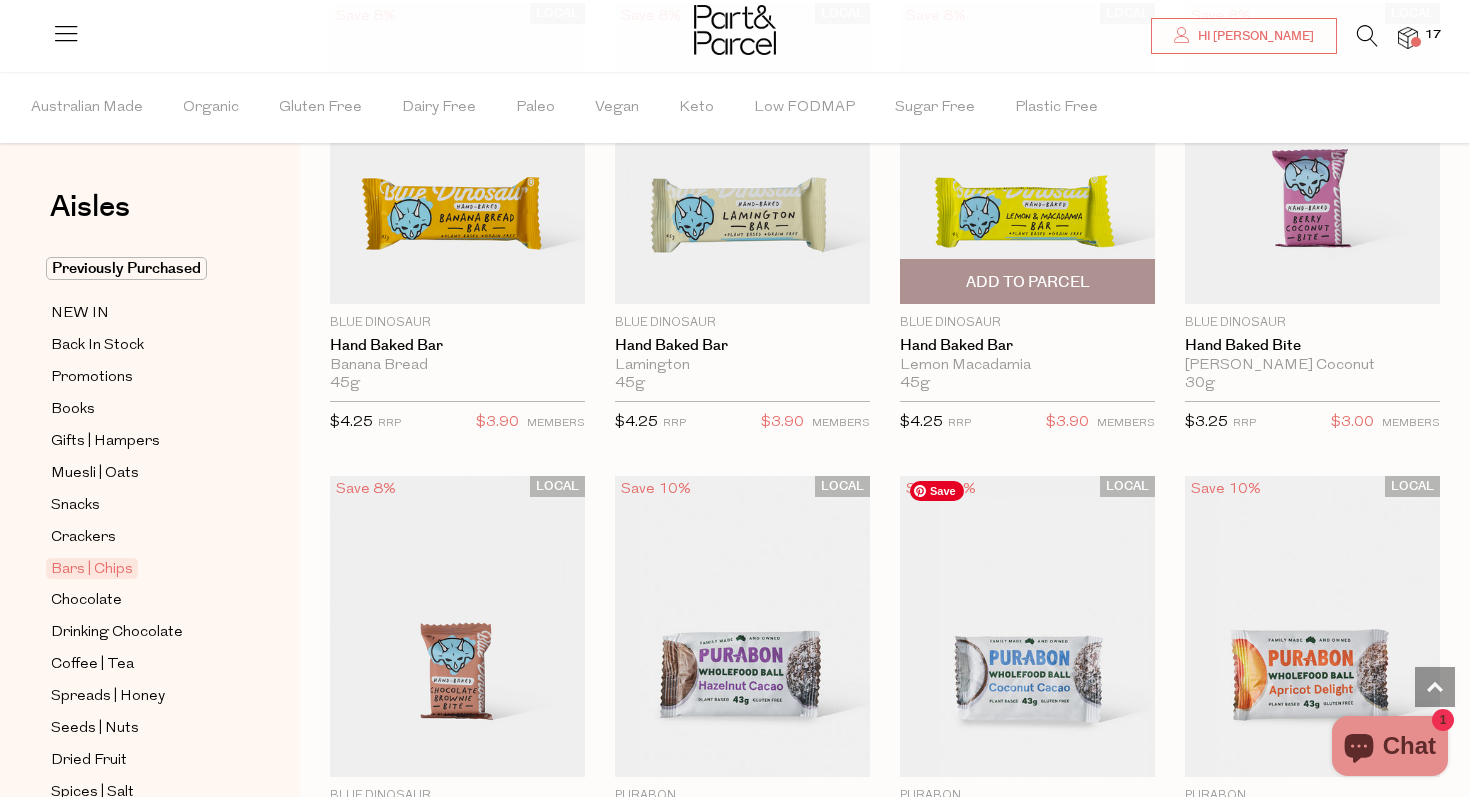 scroll, scrollTop: 4068, scrollLeft: 0, axis: vertical 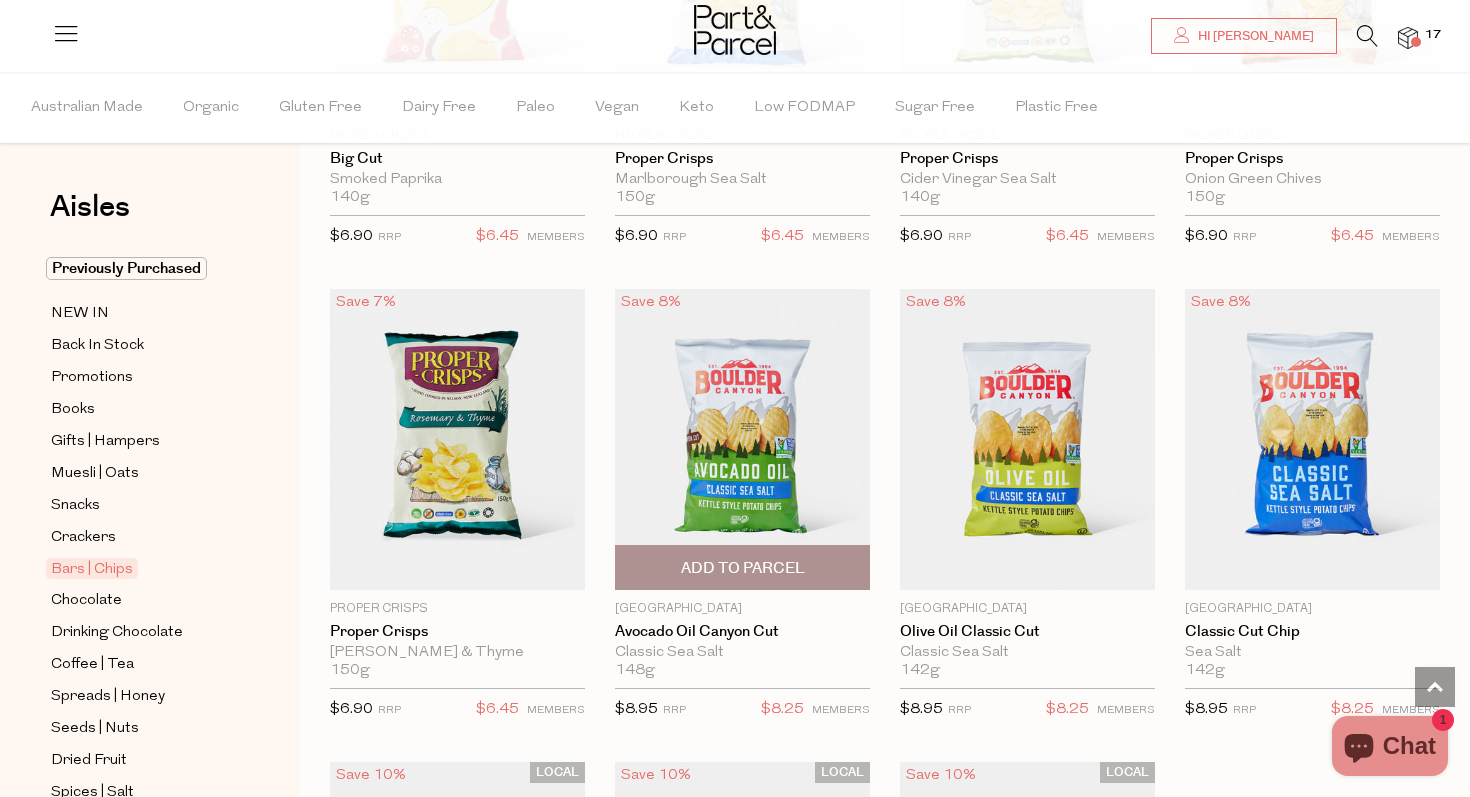 click on "Add To Parcel" at bounding box center [742, 567] 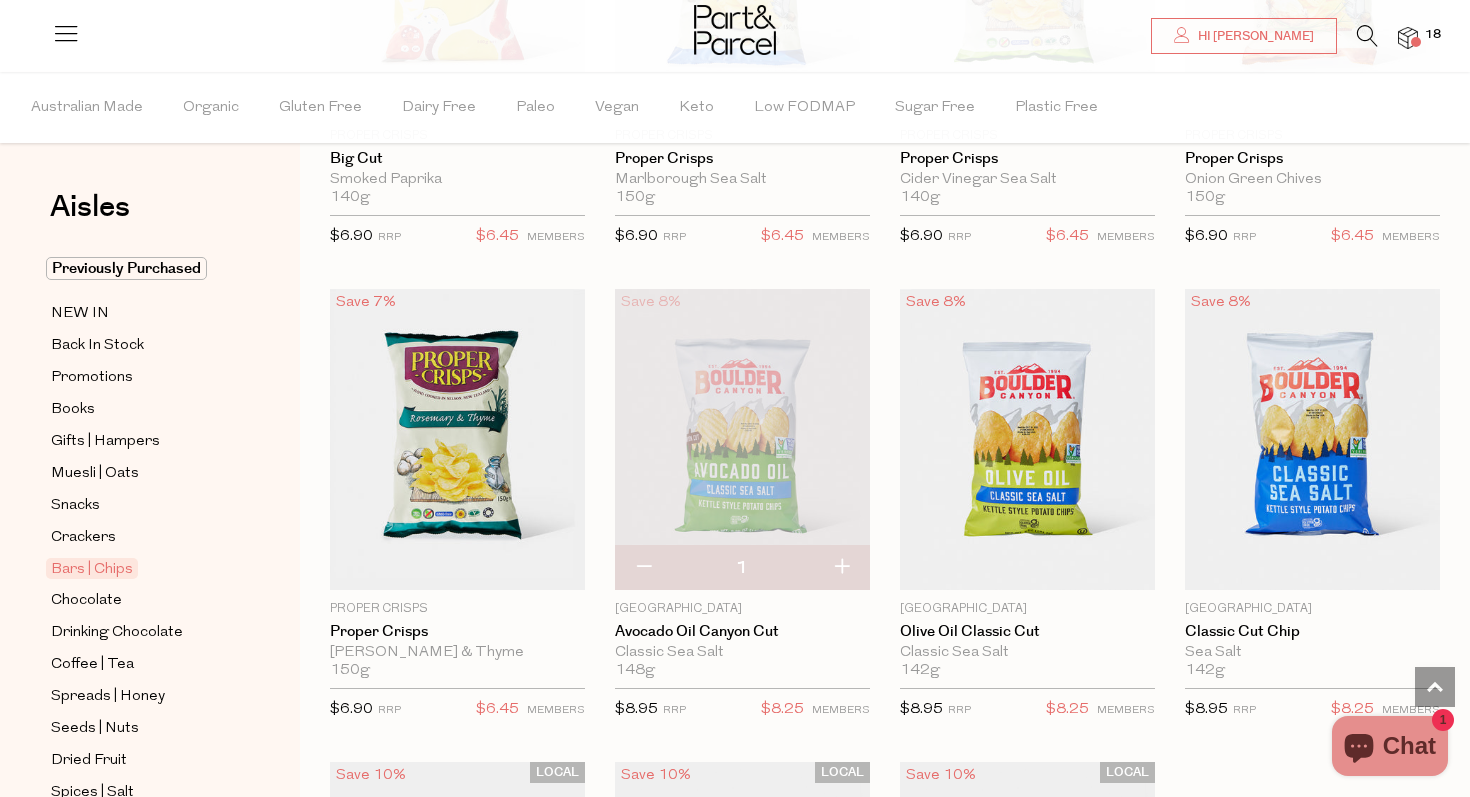 click at bounding box center [841, 568] 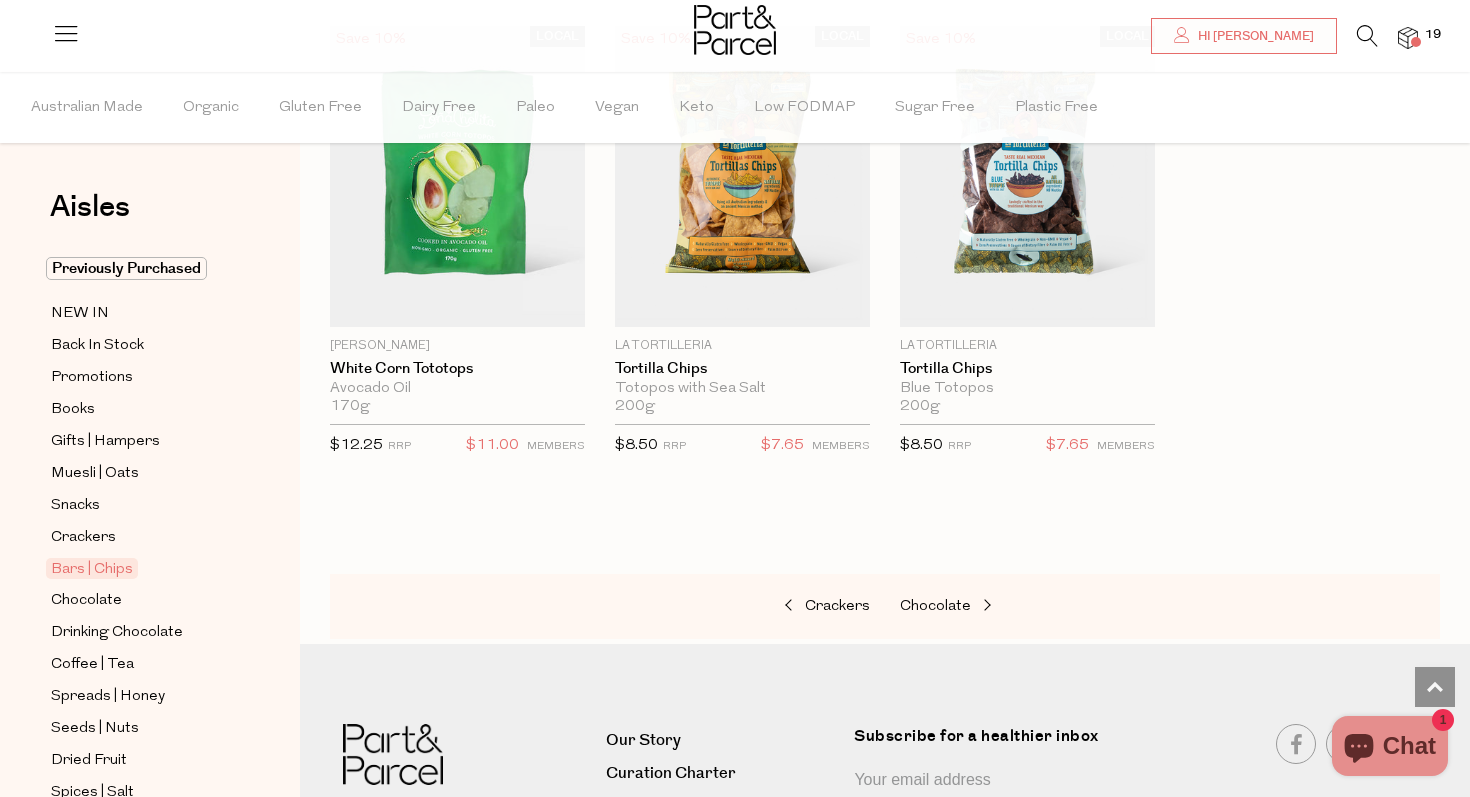 scroll, scrollTop: 8104, scrollLeft: 0, axis: vertical 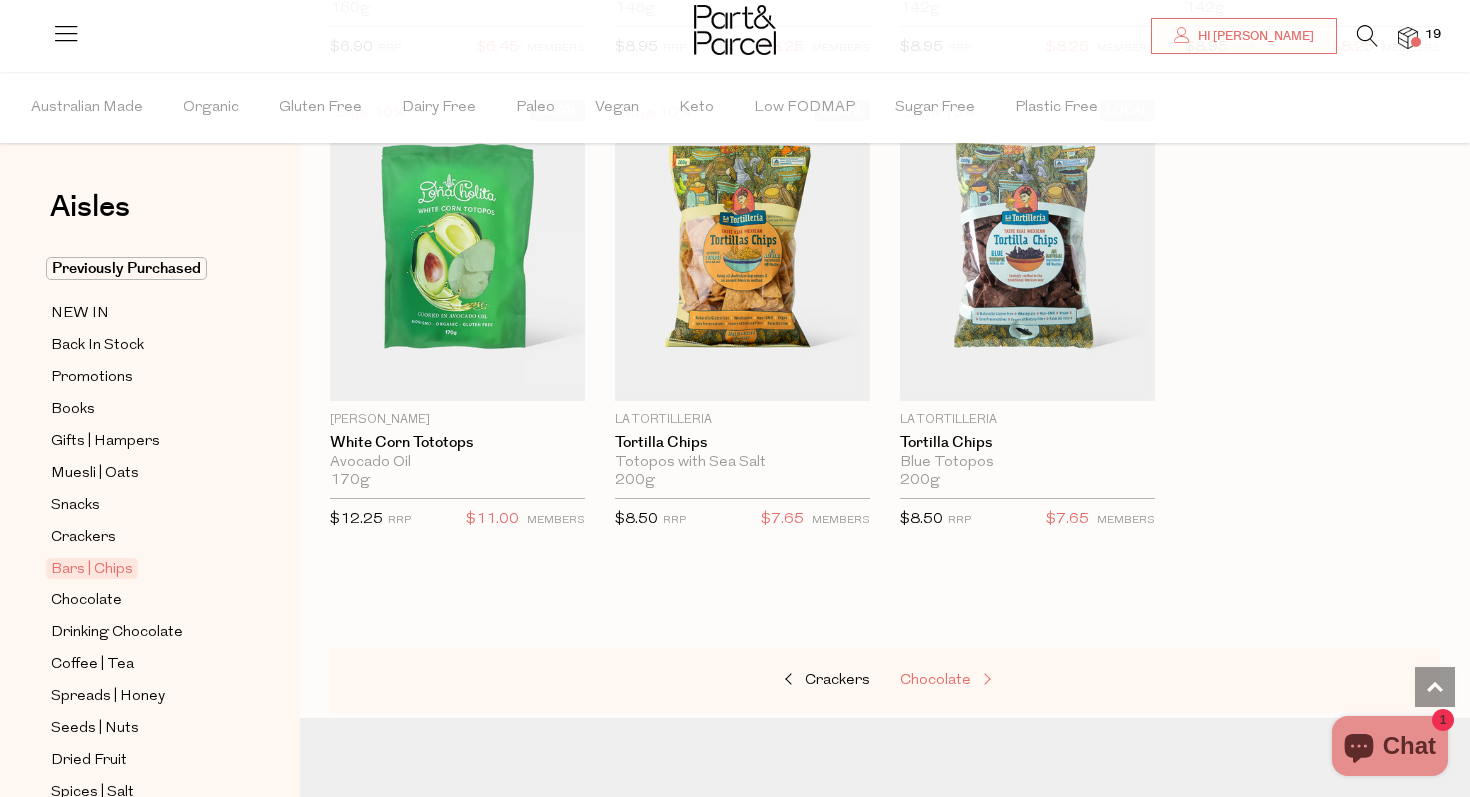 click on "Chocolate" at bounding box center [935, 680] 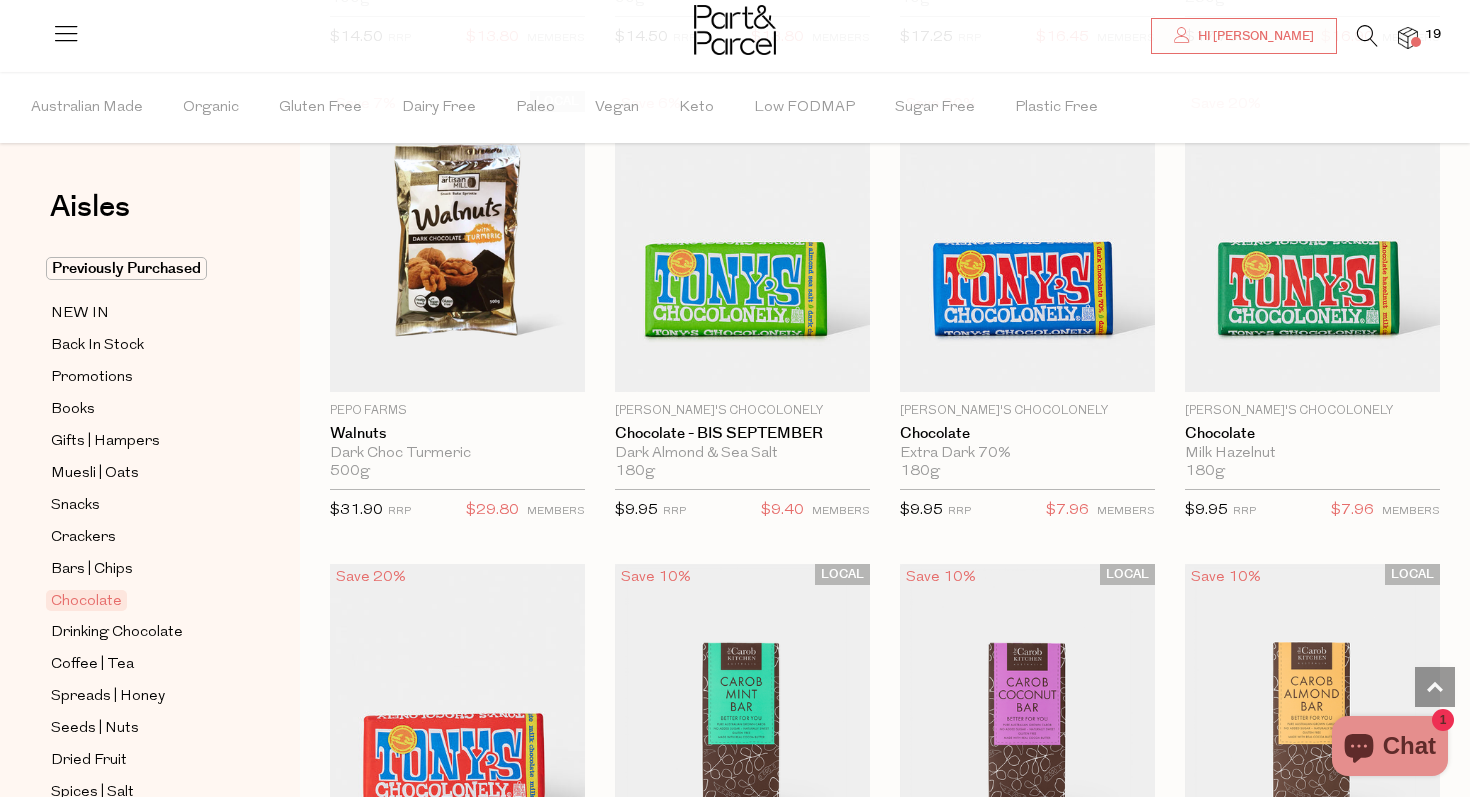 scroll, scrollTop: 4451, scrollLeft: 0, axis: vertical 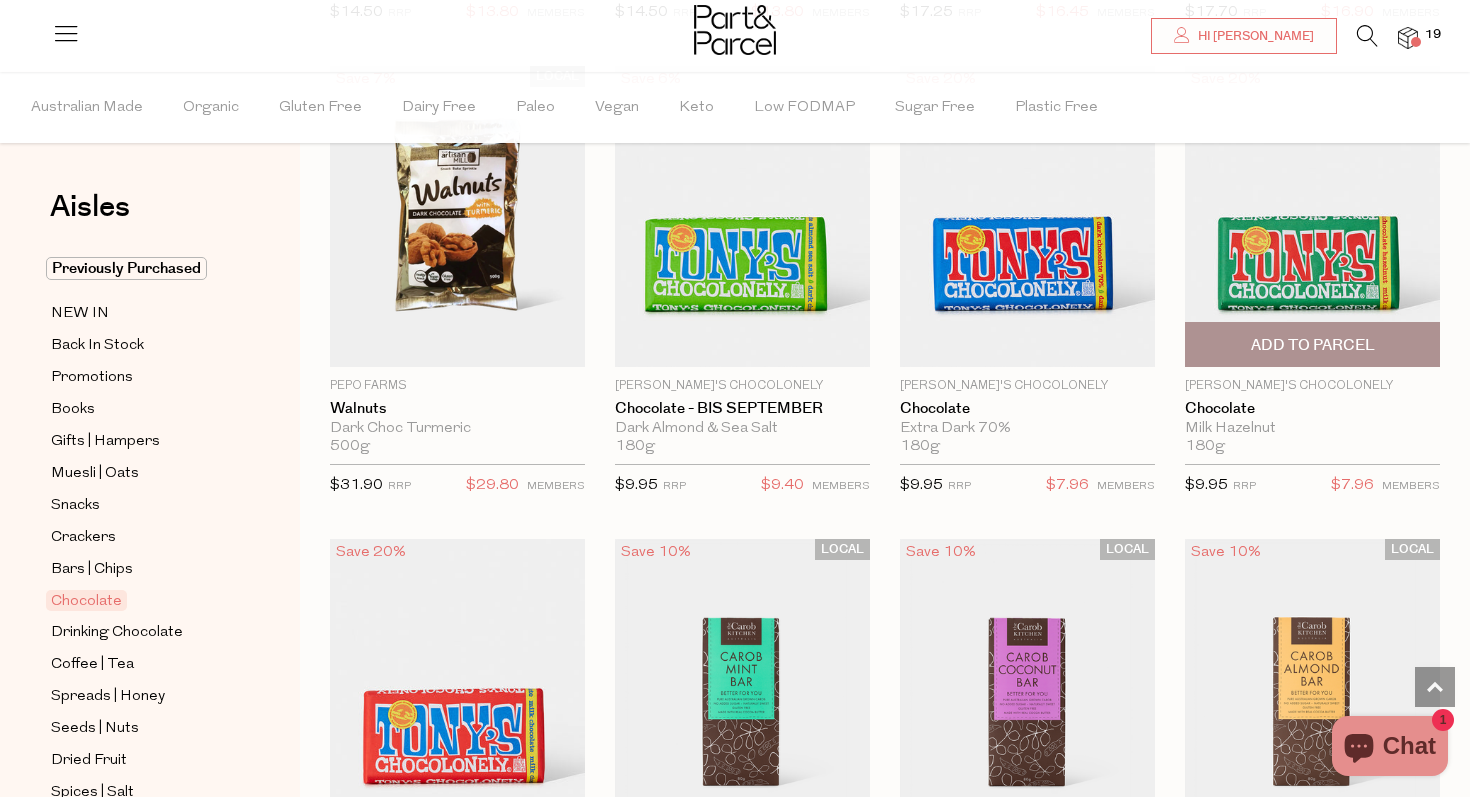 click on "Add To Parcel" at bounding box center [1313, 345] 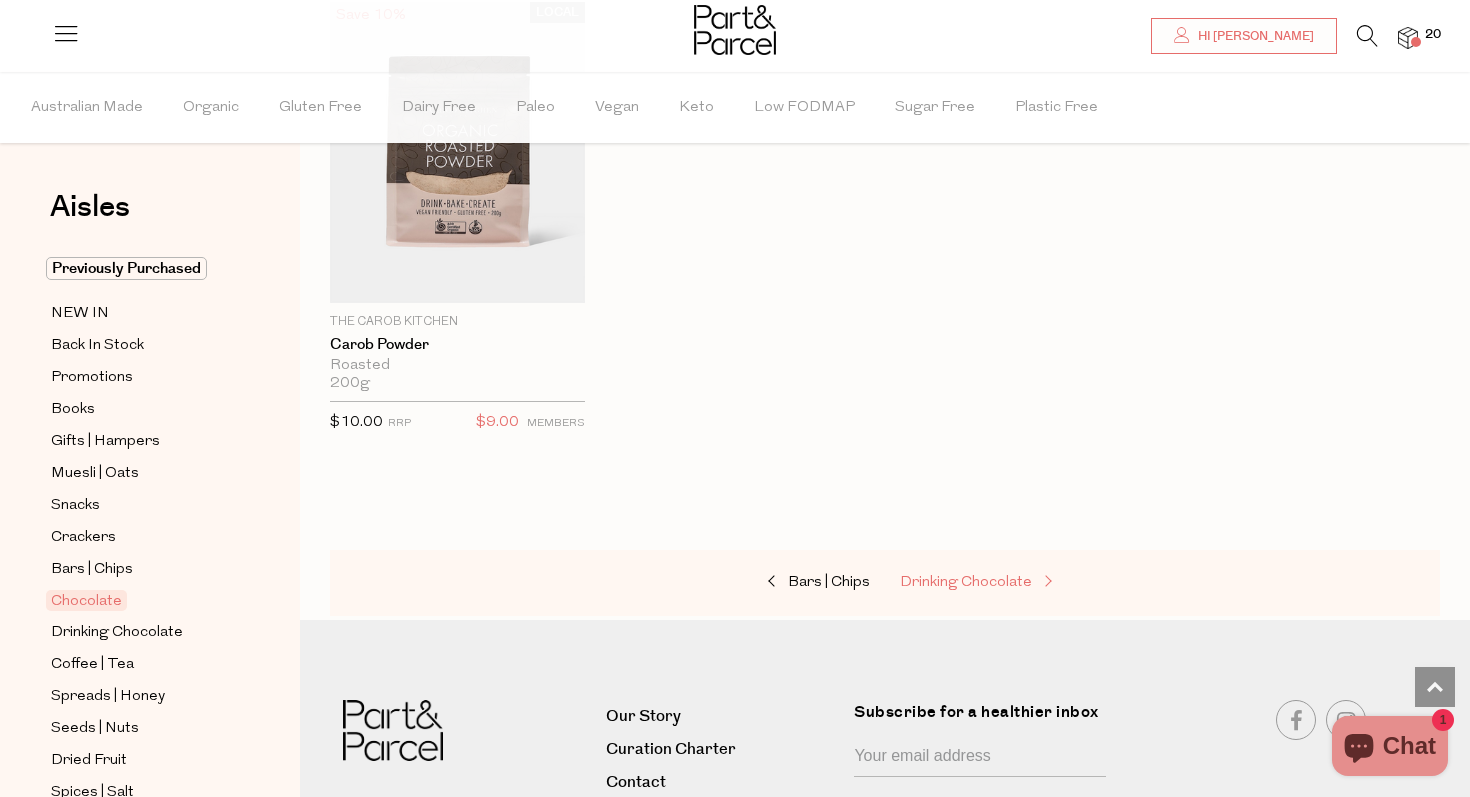 click on "Drinking Chocolate" at bounding box center [966, 582] 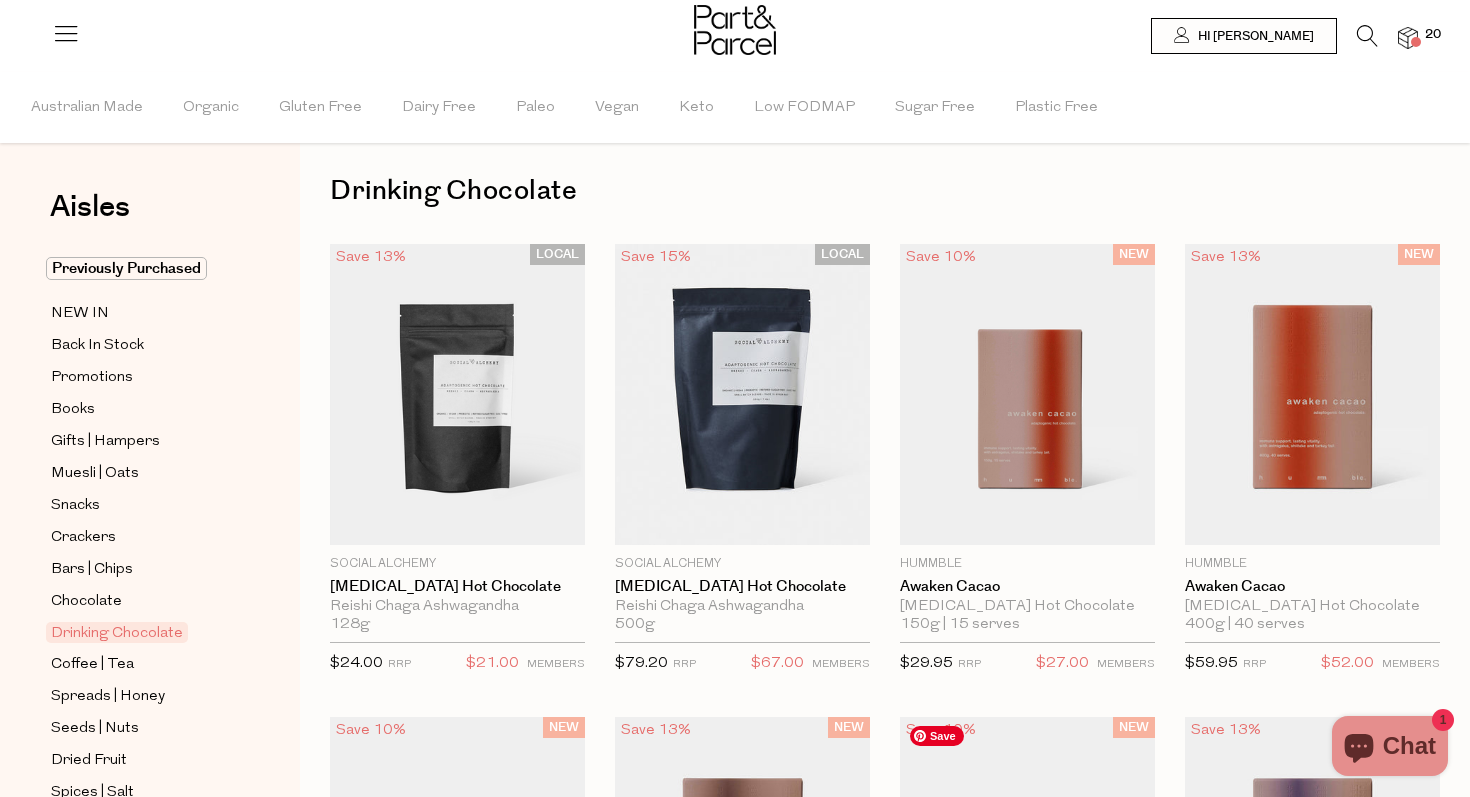 scroll, scrollTop: 0, scrollLeft: 0, axis: both 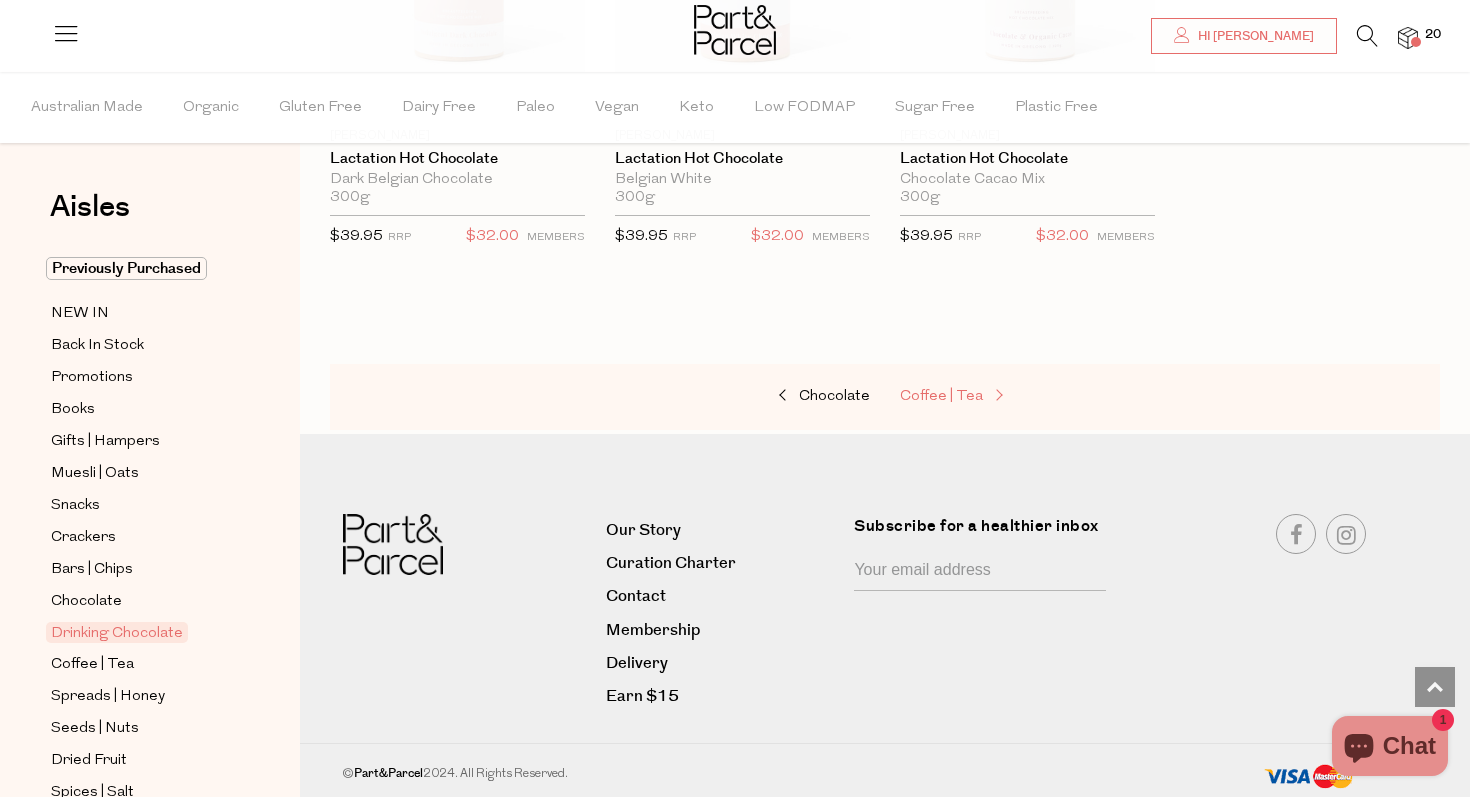 click on "Coffee | Tea" at bounding box center [1000, 397] 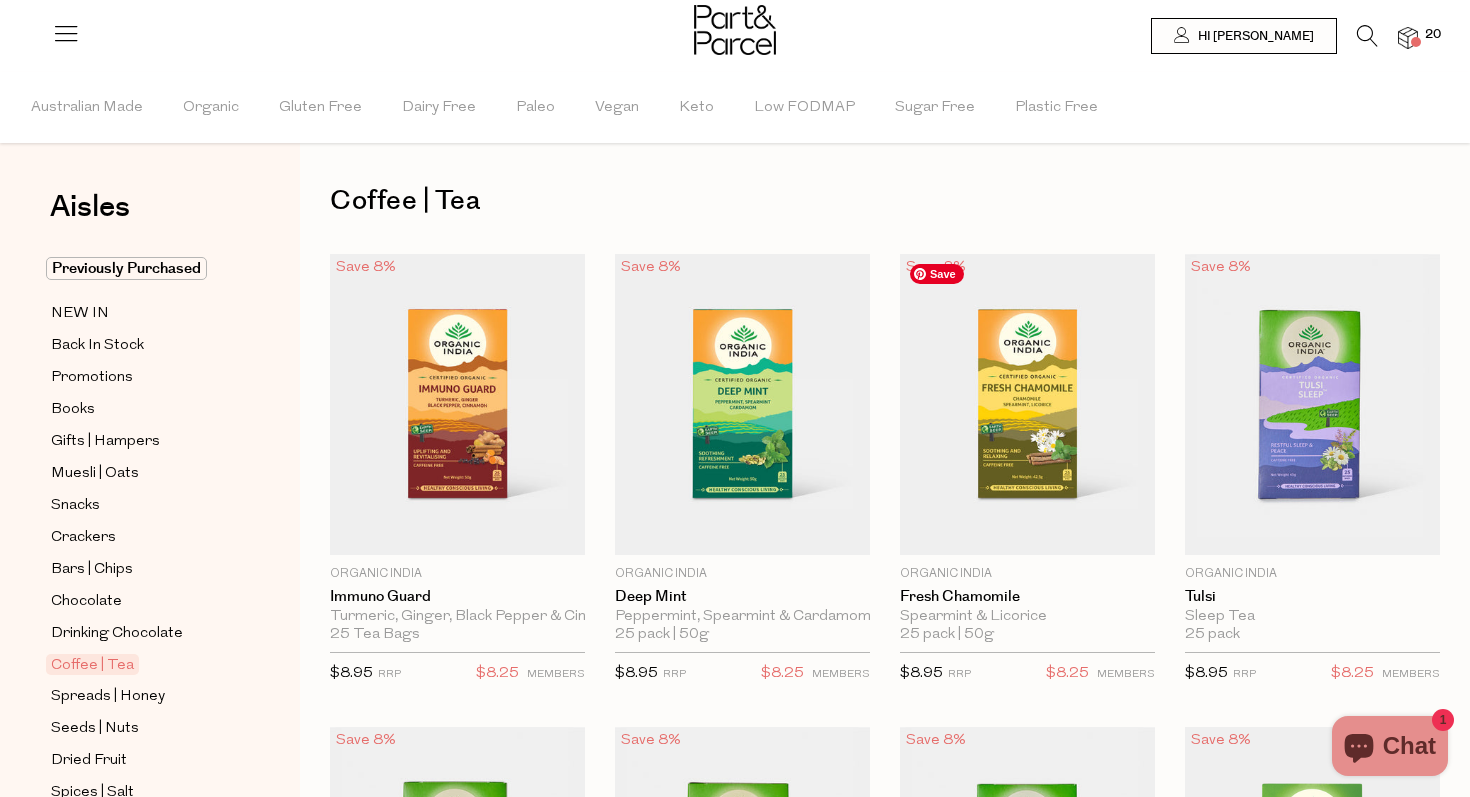 scroll, scrollTop: 0, scrollLeft: 0, axis: both 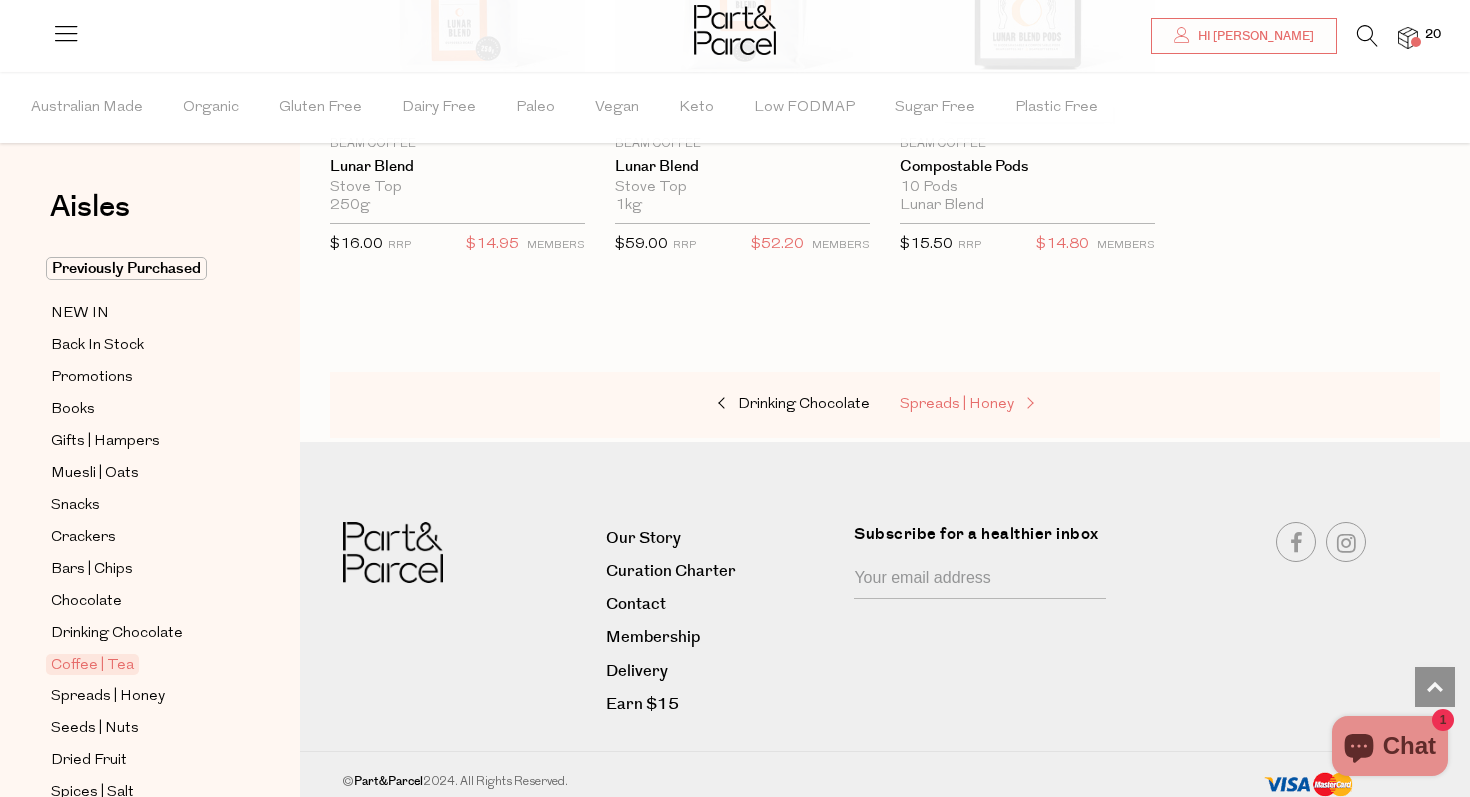 click on "Spreads | Honey" at bounding box center [957, 404] 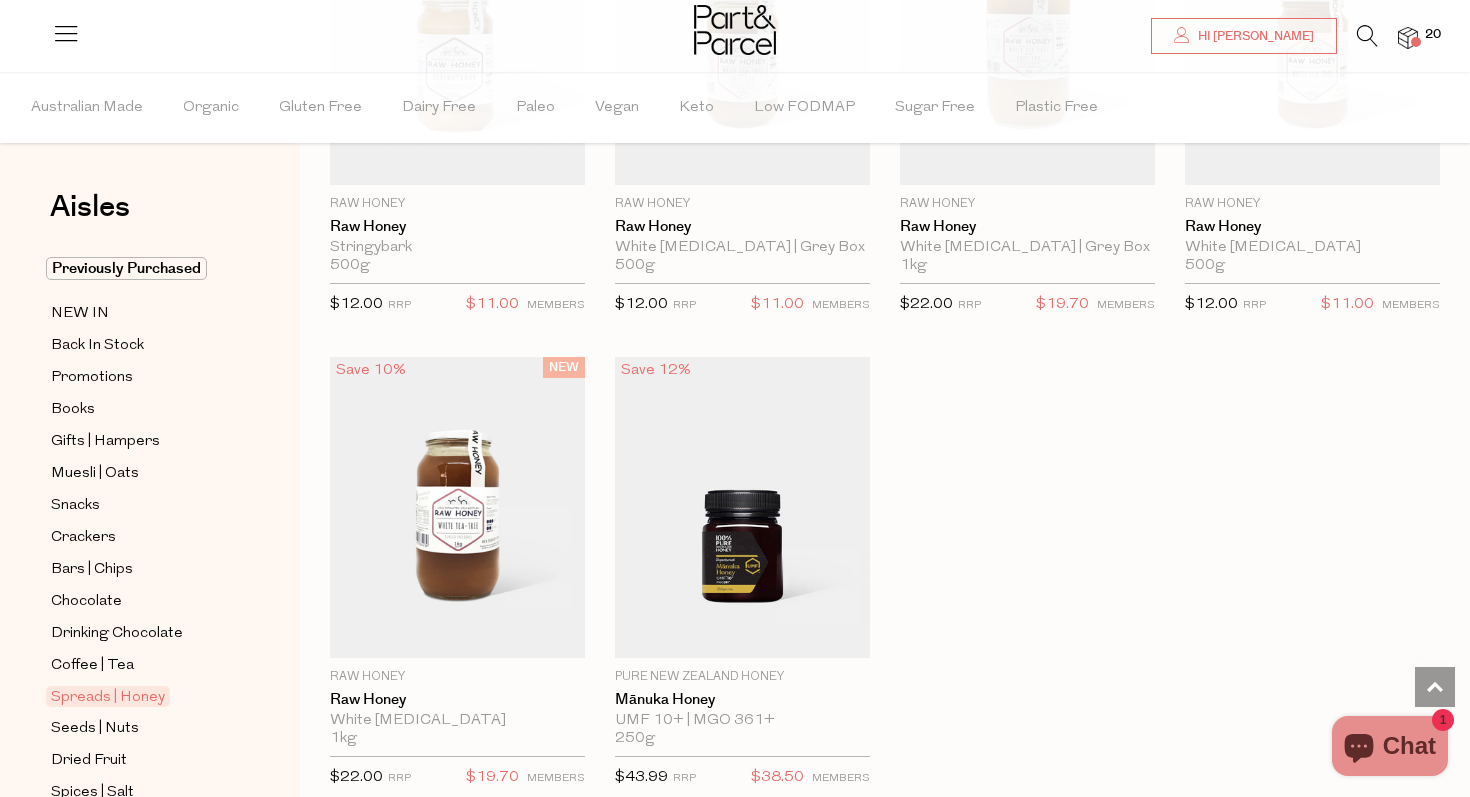 scroll, scrollTop: 5583, scrollLeft: 0, axis: vertical 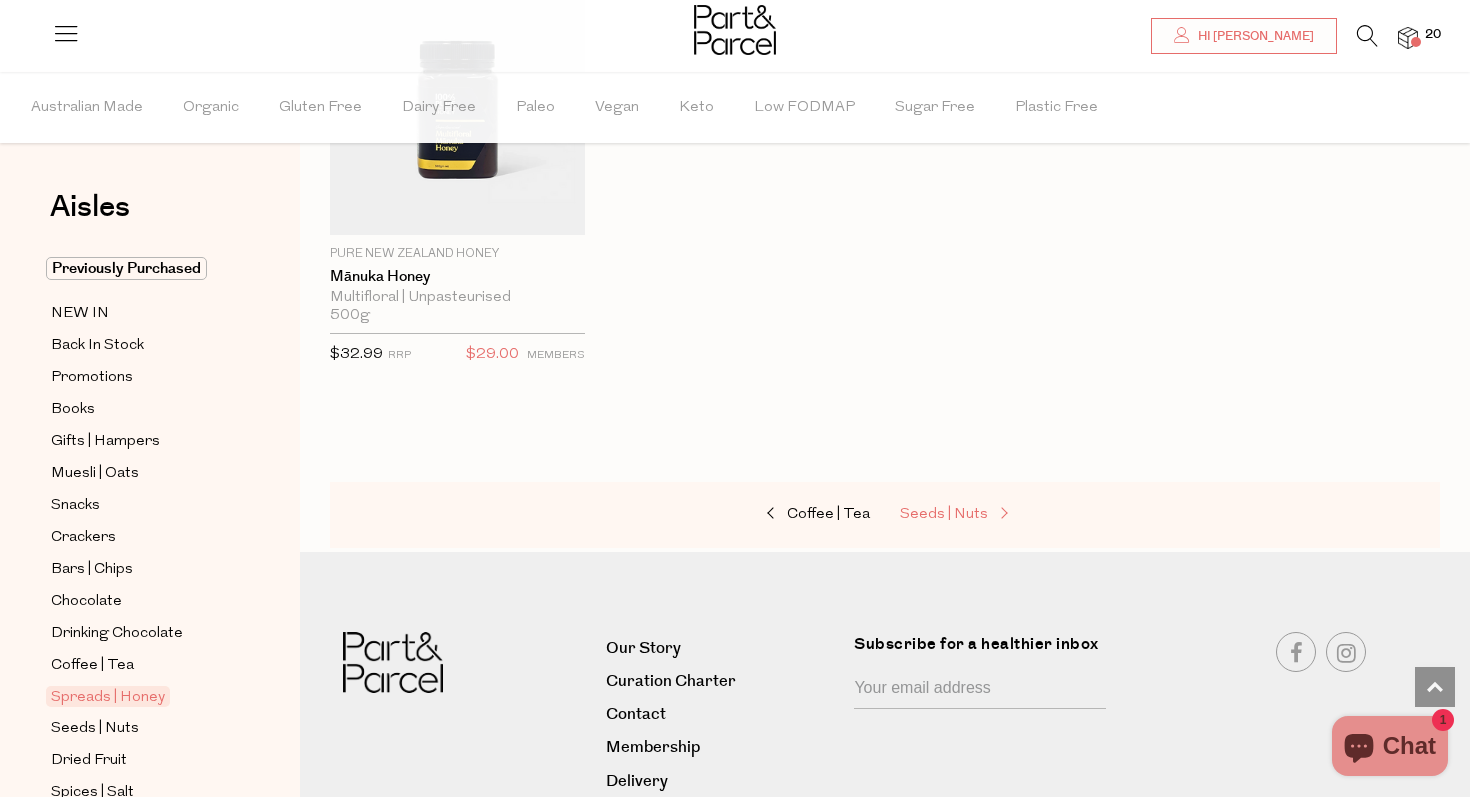 click on "Seeds | Nuts" at bounding box center [944, 514] 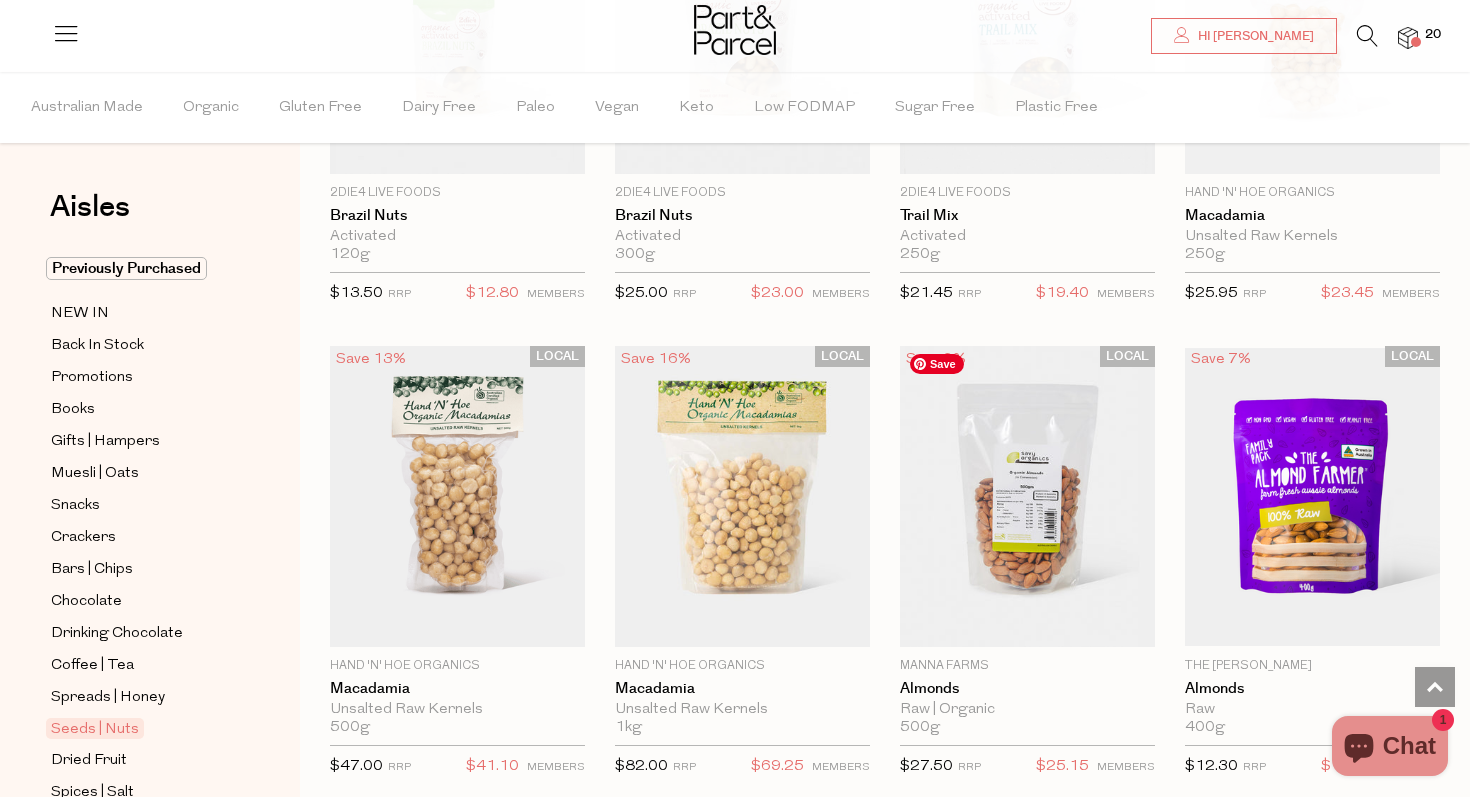 scroll, scrollTop: 1809, scrollLeft: 0, axis: vertical 